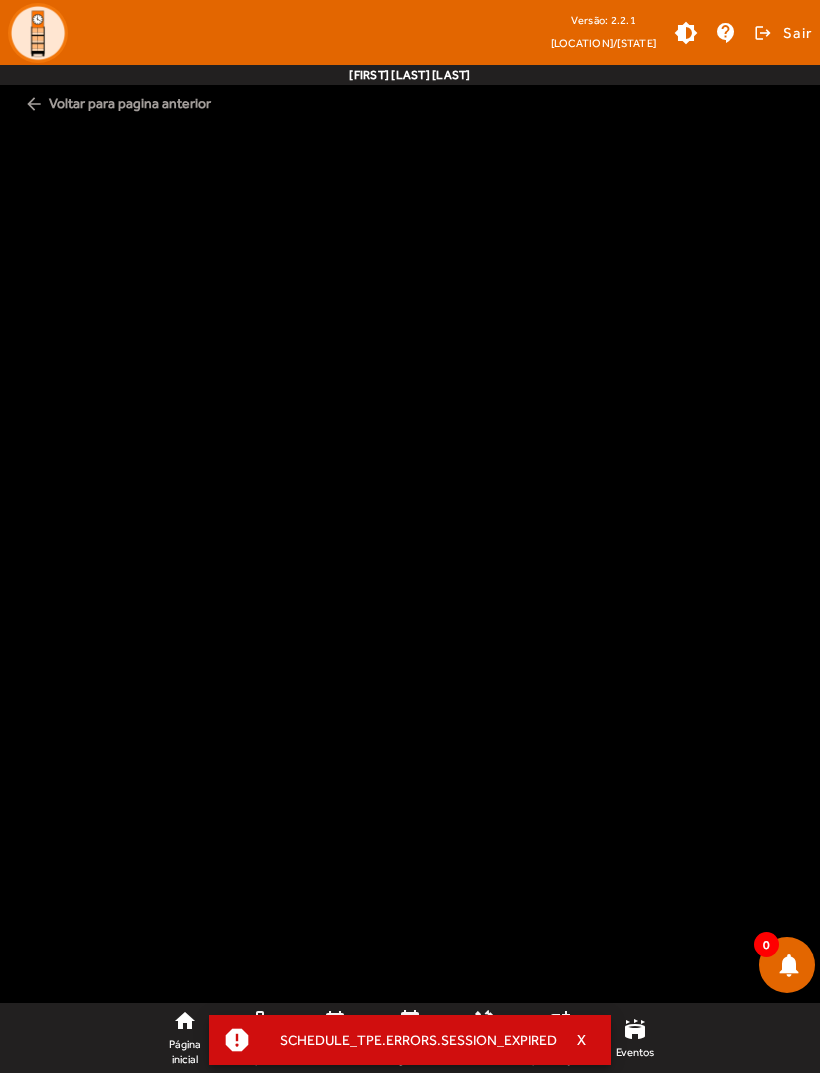 scroll, scrollTop: 0, scrollLeft: 0, axis: both 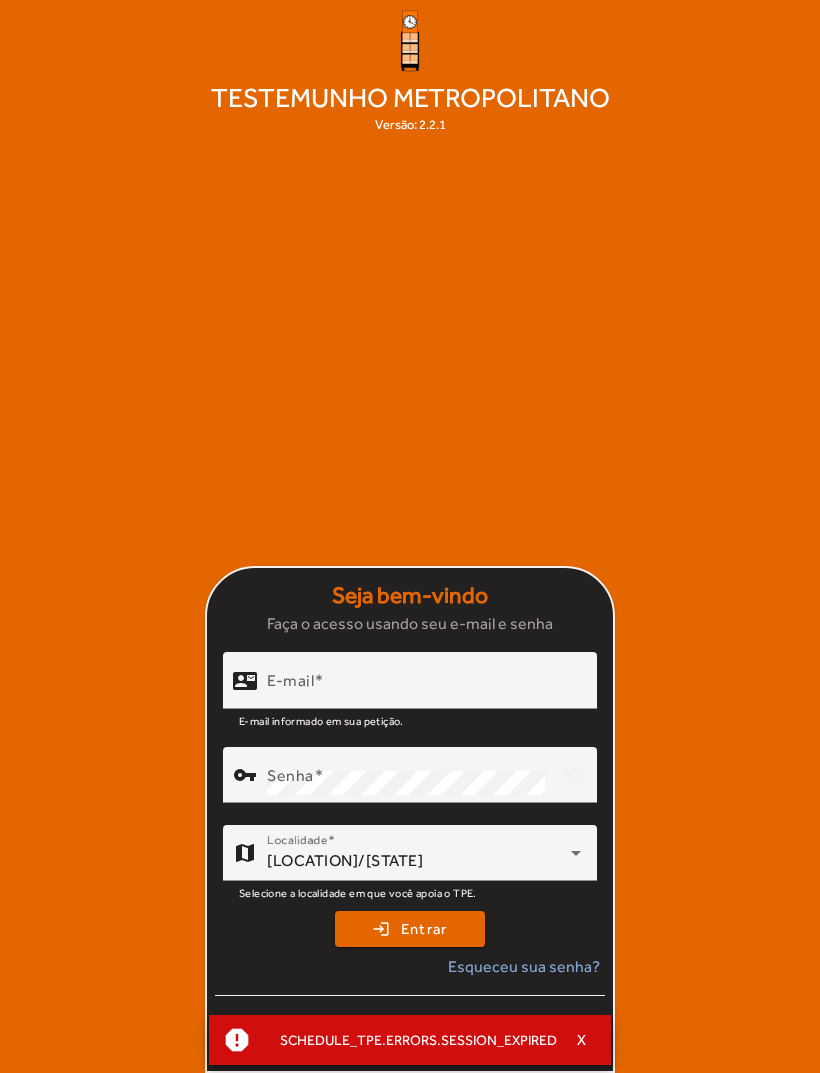 click on "X" at bounding box center [582, 1040] 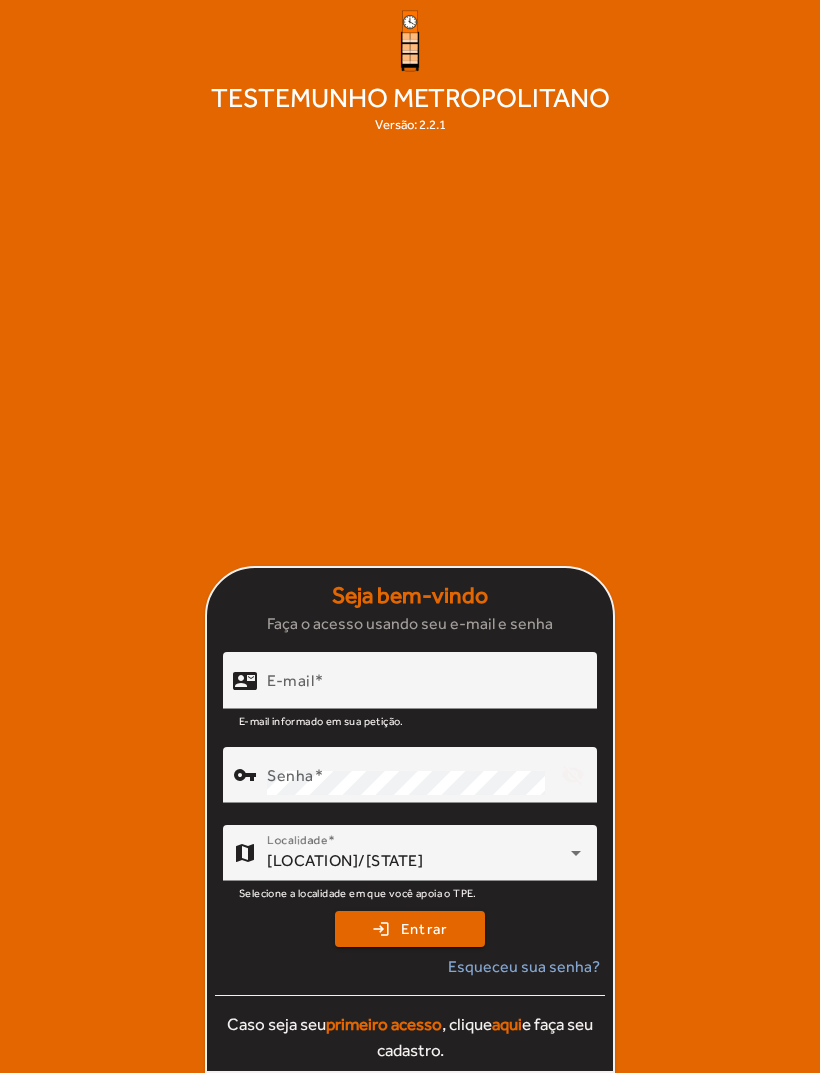 click on "E-mail" at bounding box center (424, 689) 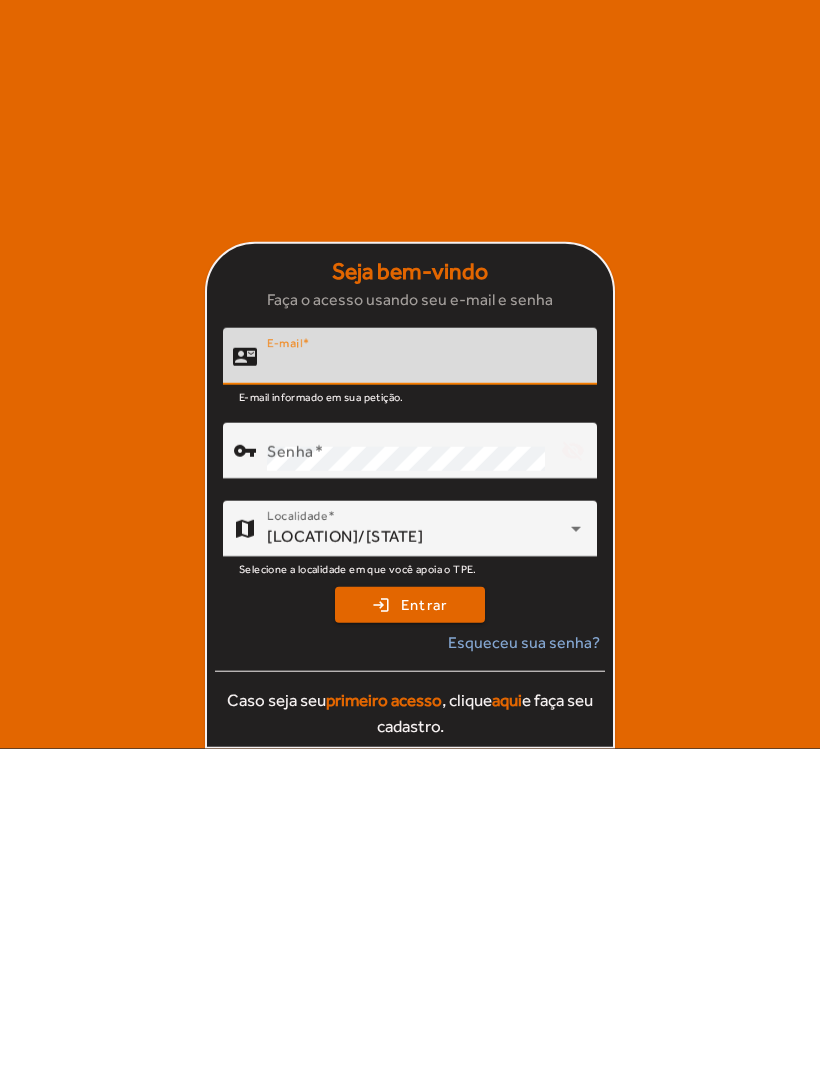 scroll, scrollTop: 0, scrollLeft: 0, axis: both 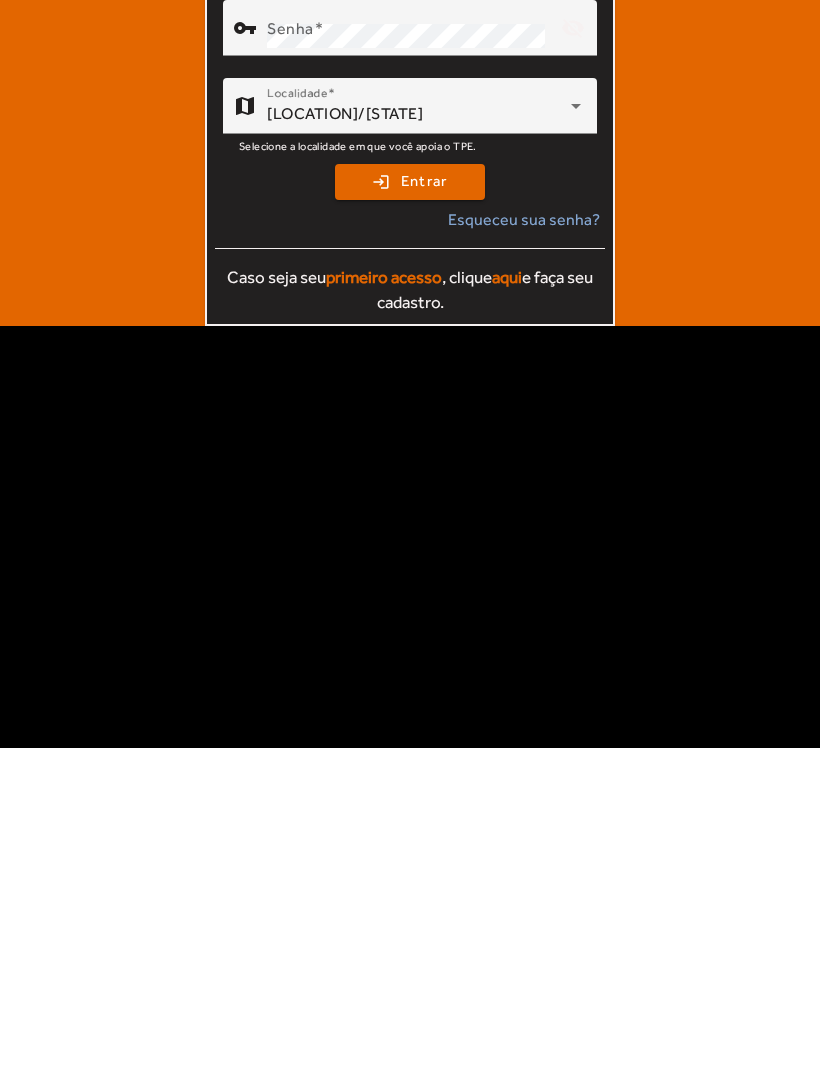 type on "**********" 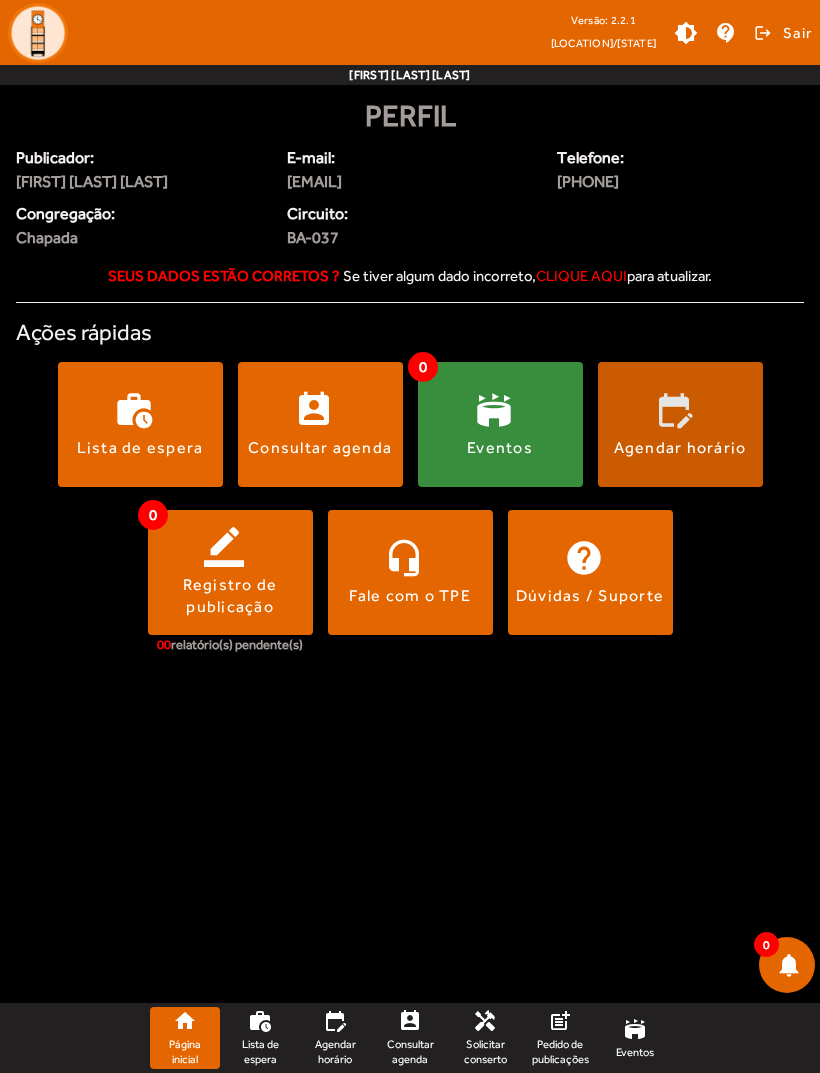 click 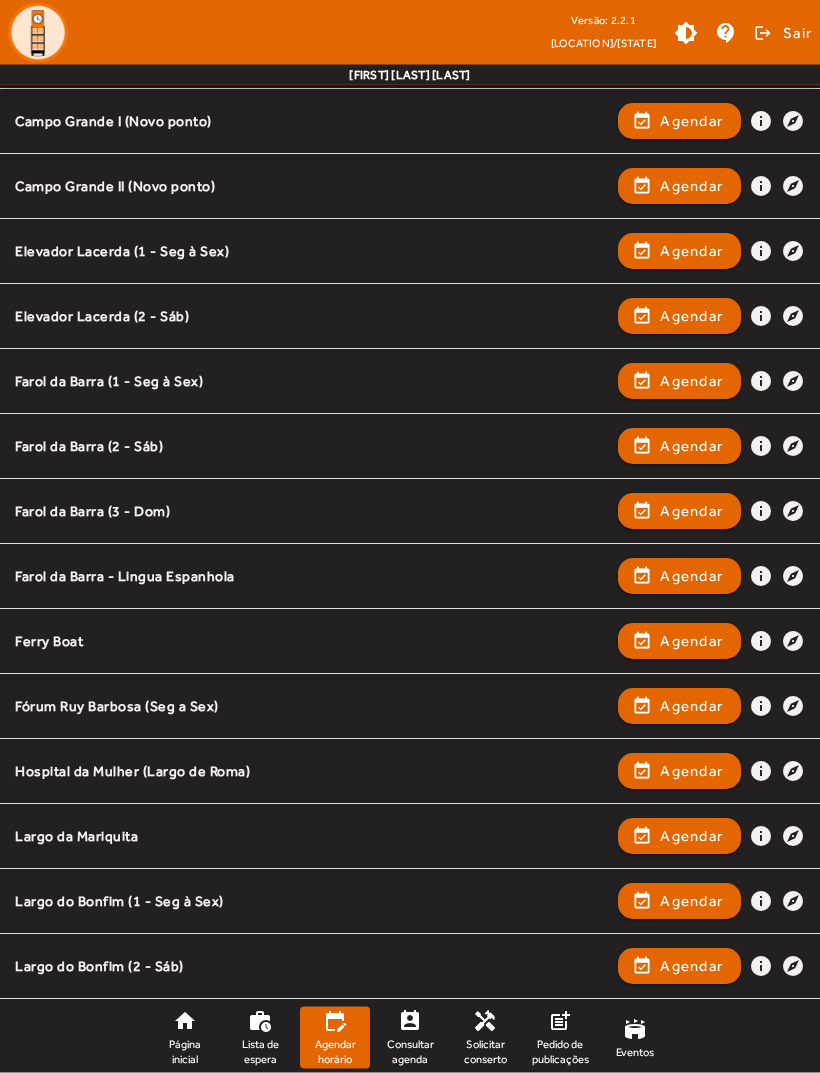 scroll, scrollTop: 443, scrollLeft: 0, axis: vertical 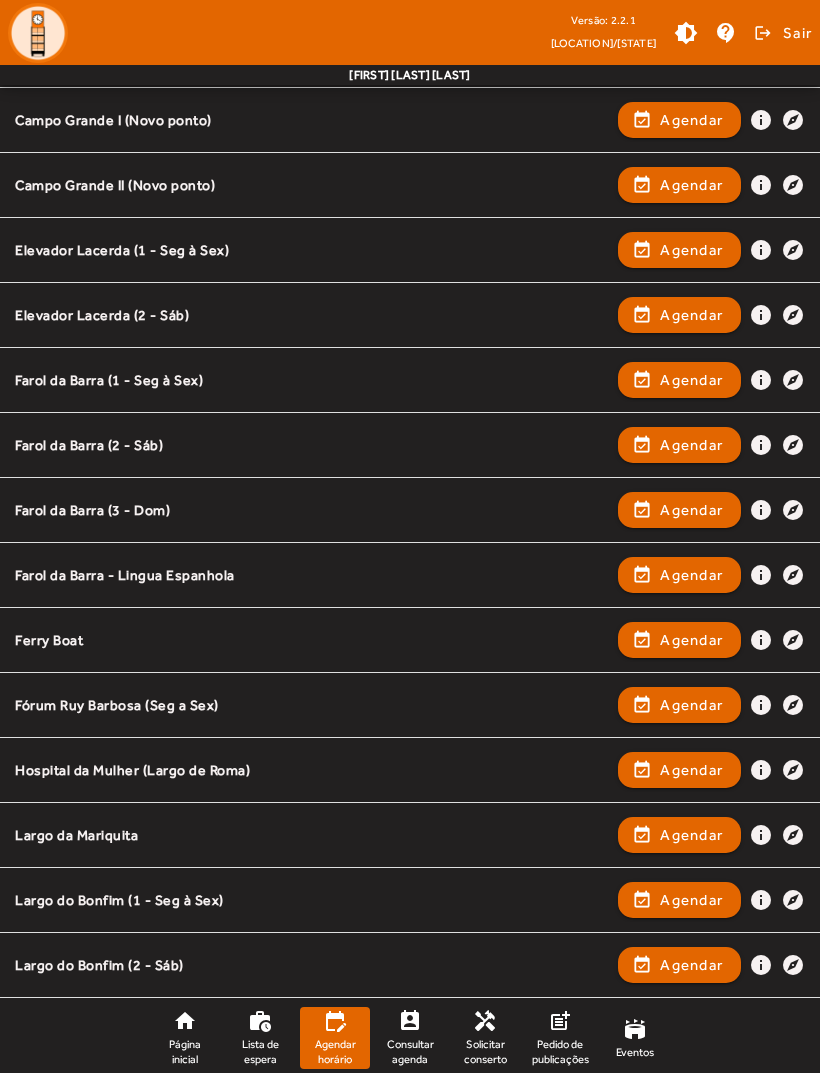 click on "event_available   Agendar" at bounding box center [679, 900] 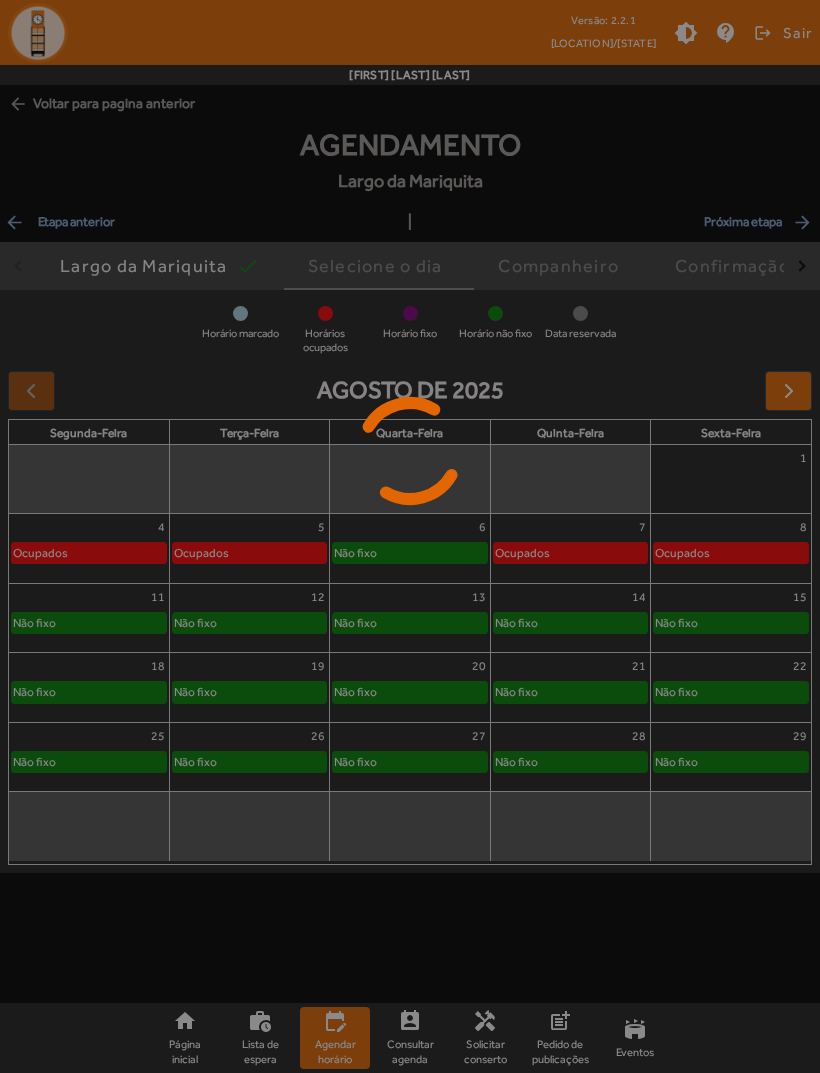 scroll, scrollTop: 0, scrollLeft: 0, axis: both 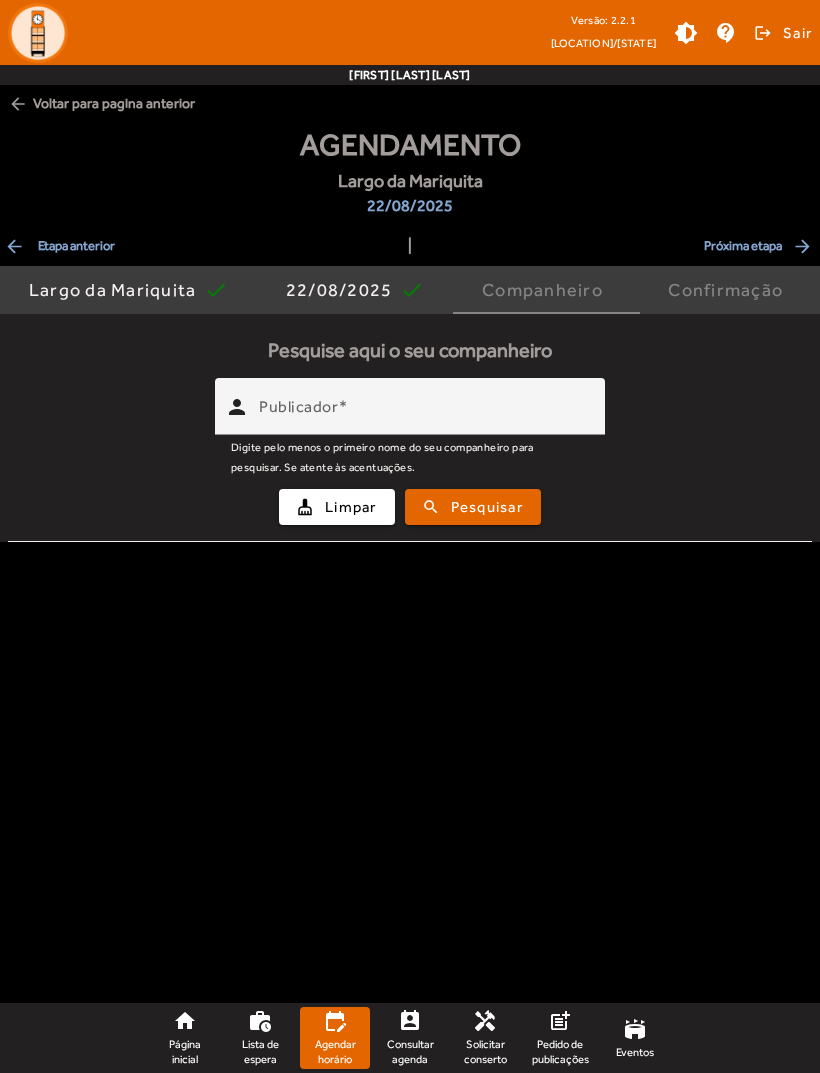 click on "Publicador" at bounding box center (424, 415) 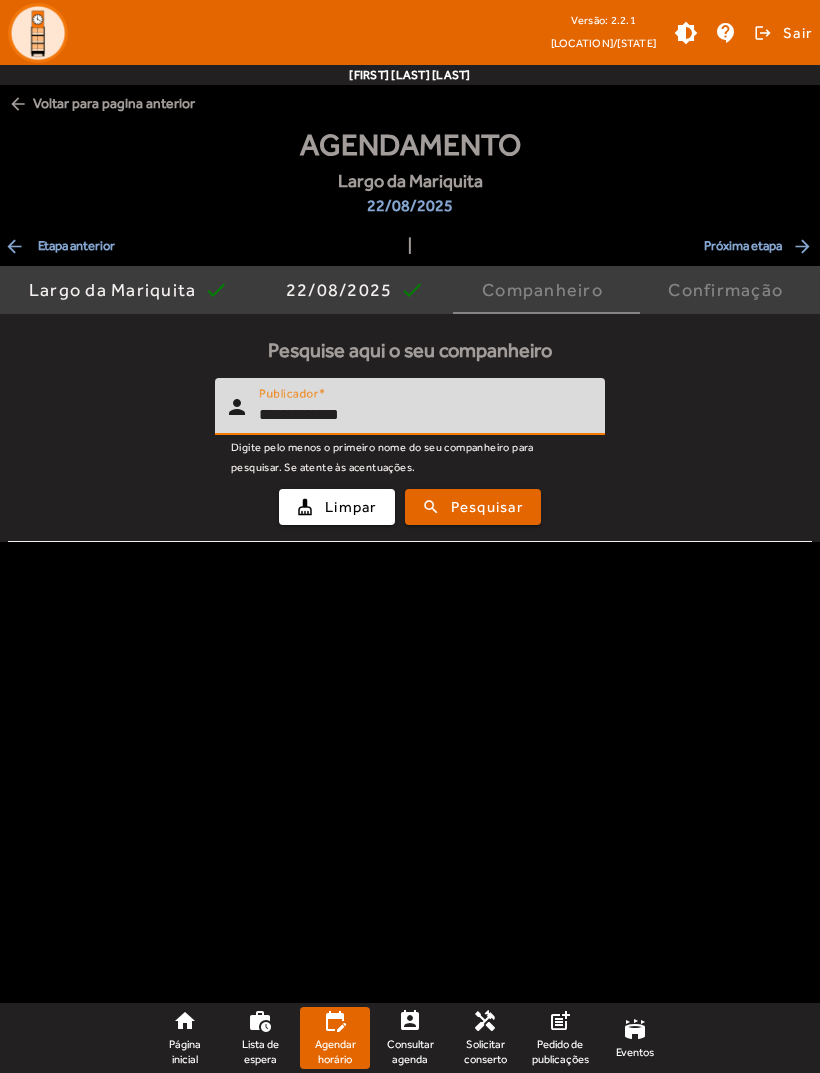 click at bounding box center (473, 507) 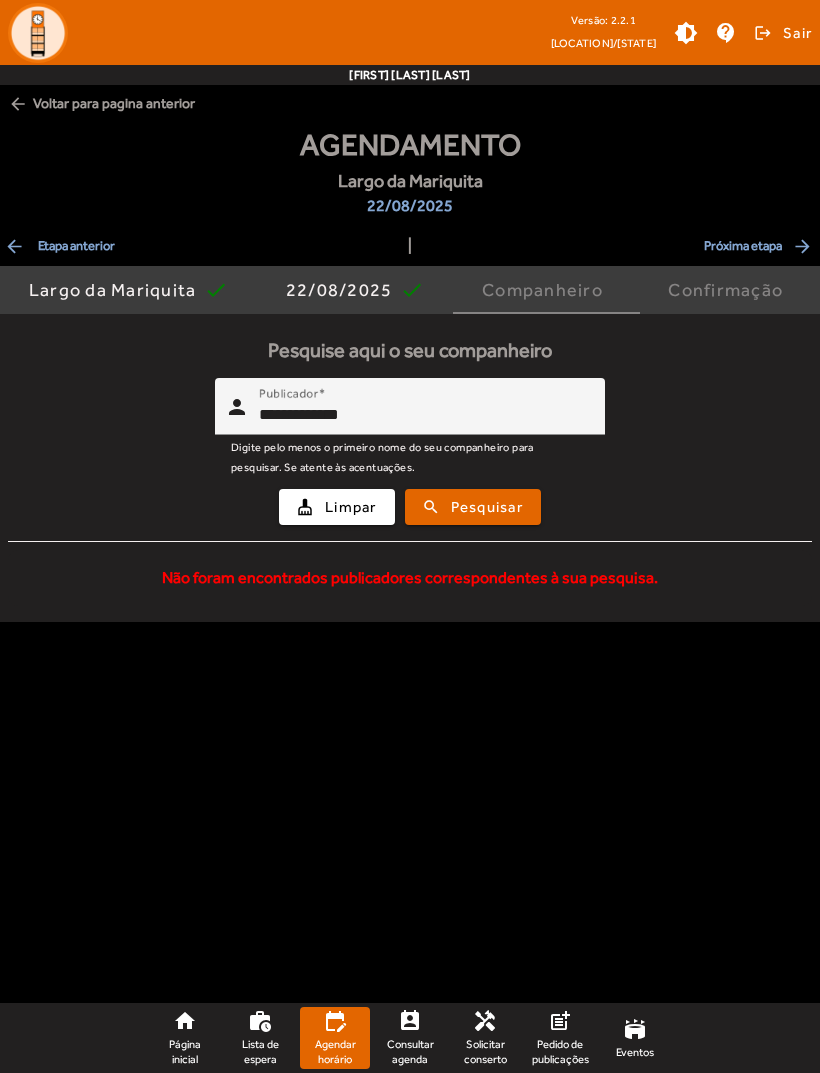 click on "**********" at bounding box center [424, 415] 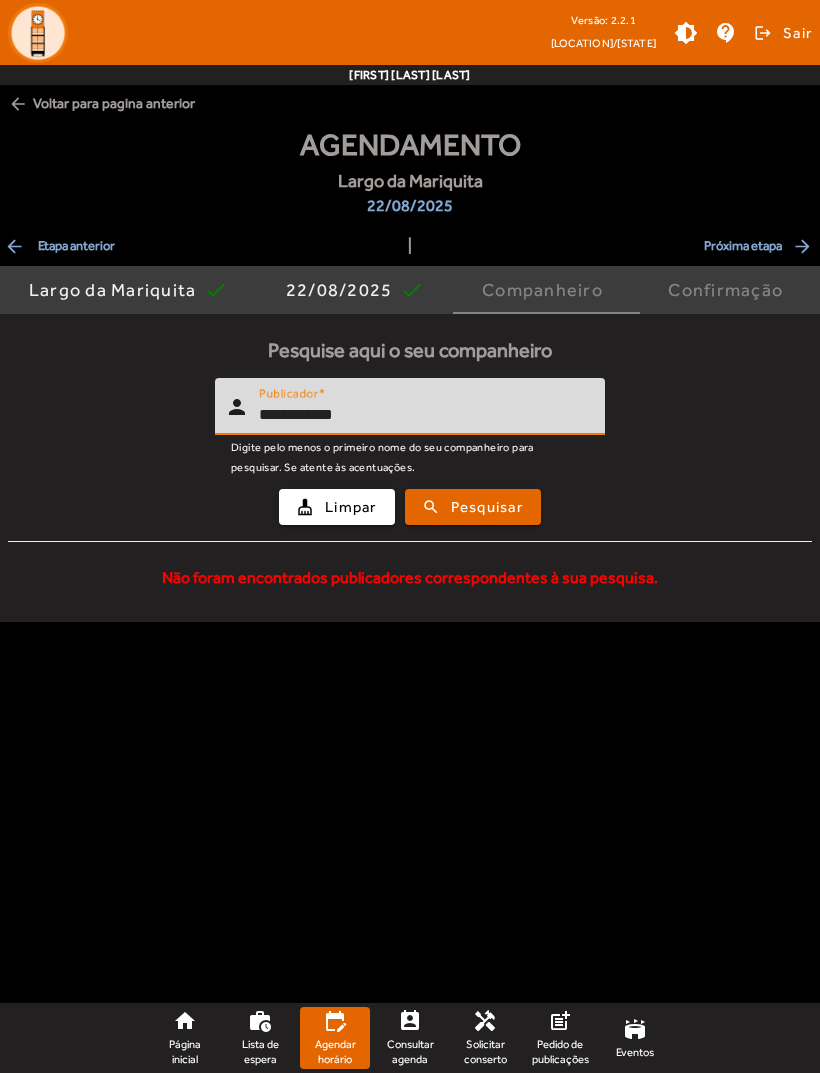 type on "**********" 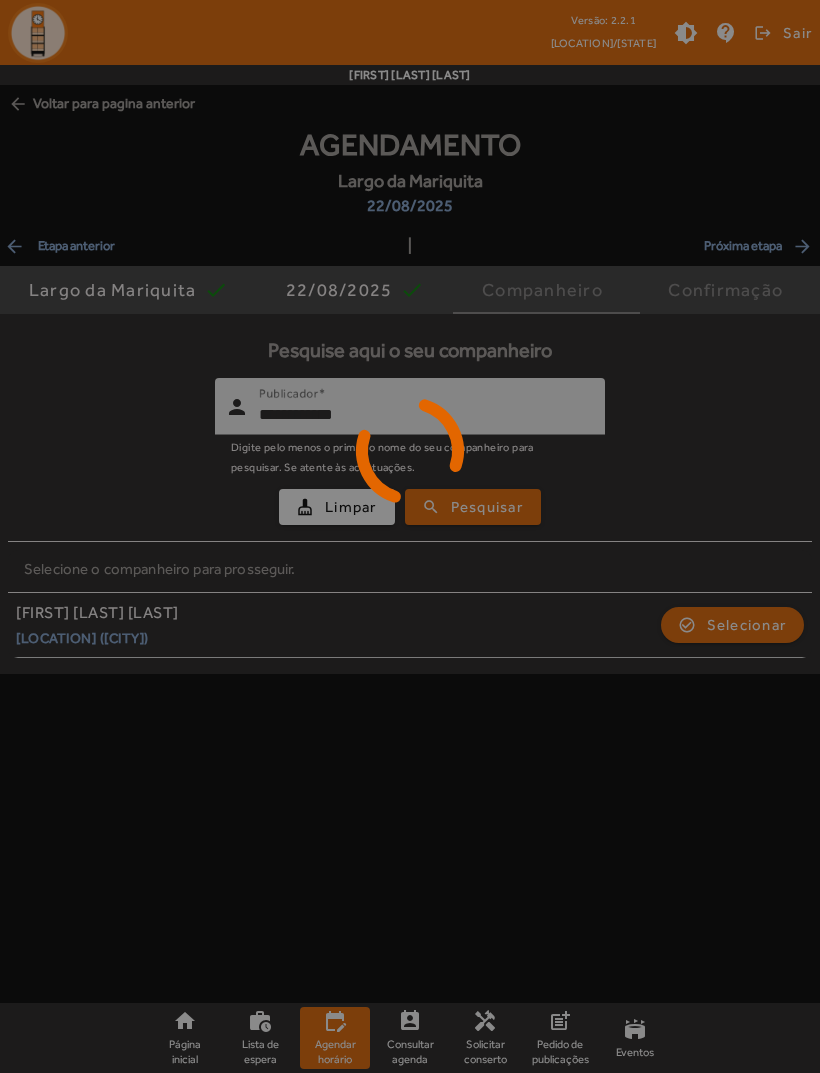 click on "search  Pesquisar" at bounding box center (473, 507) 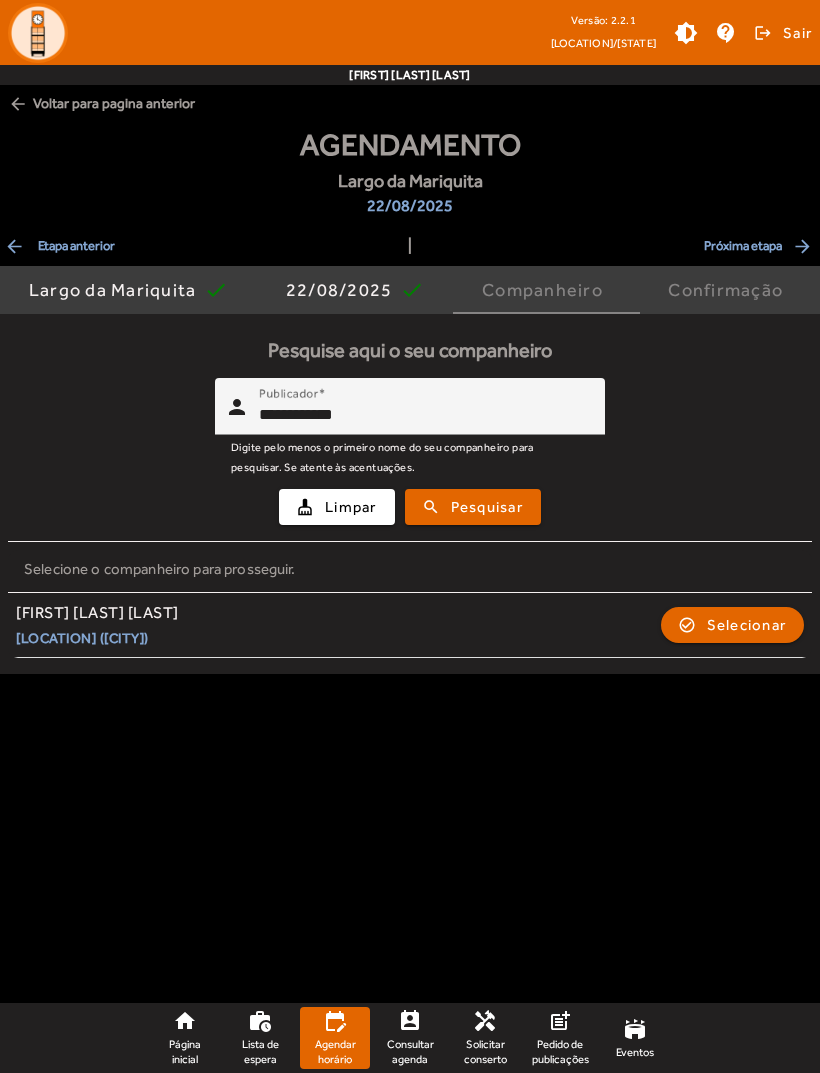 click on "Selecionar" 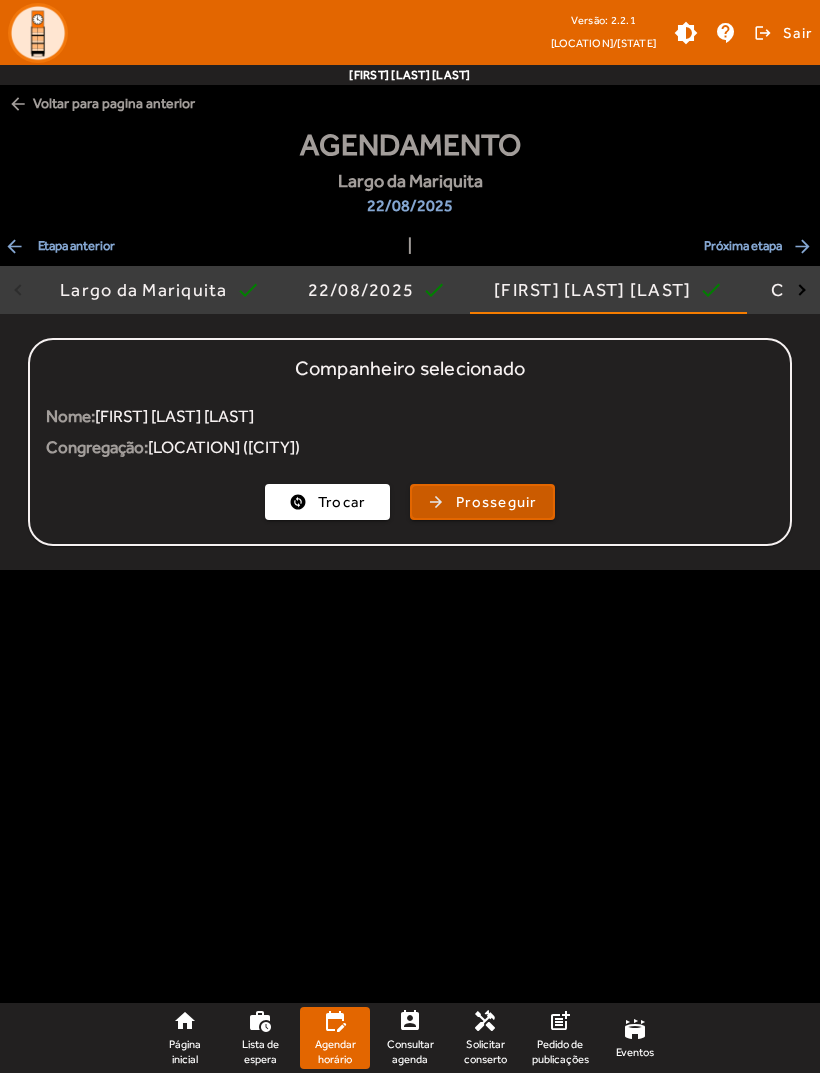click on "Prosseguir" 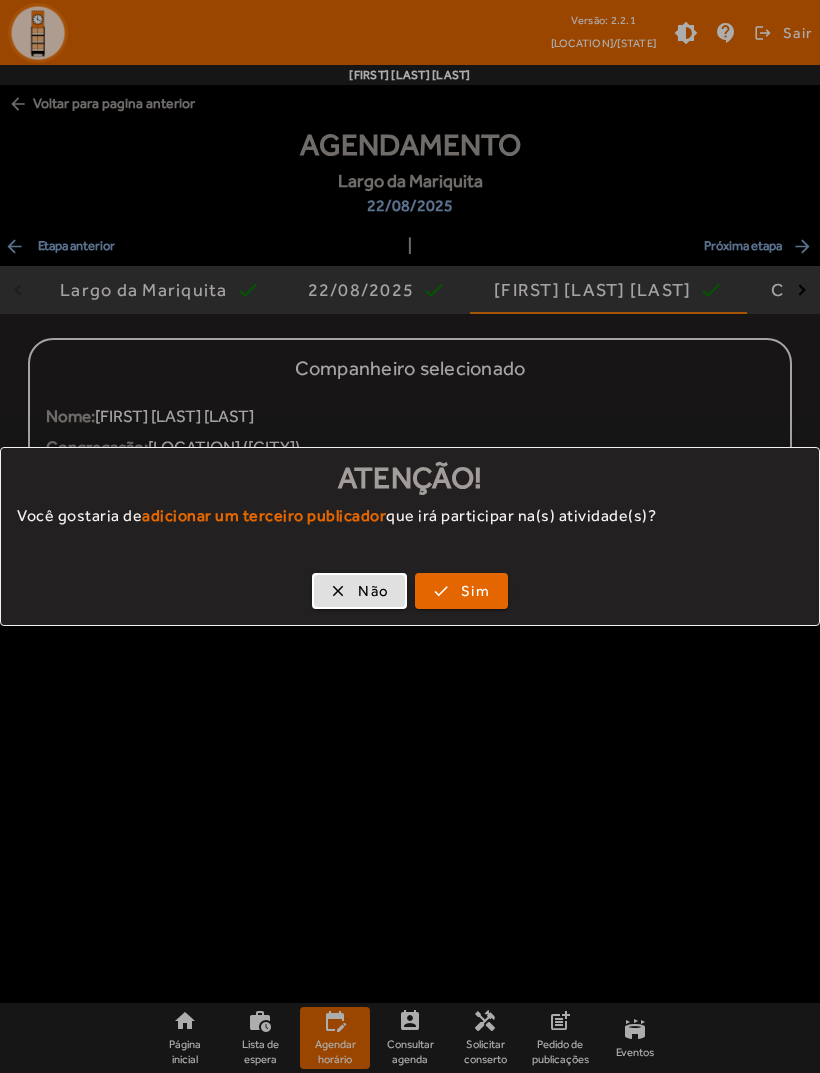 click on "Não" at bounding box center [373, 591] 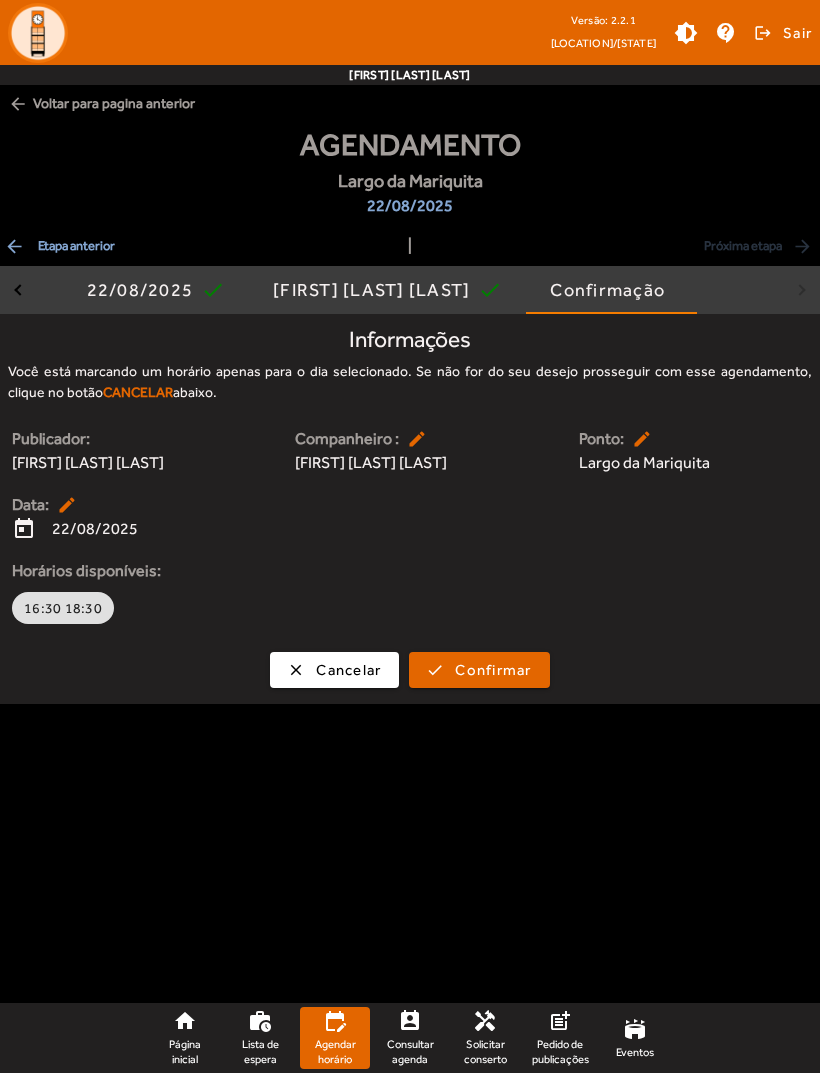 click on "Cancelar" at bounding box center (348, 670) 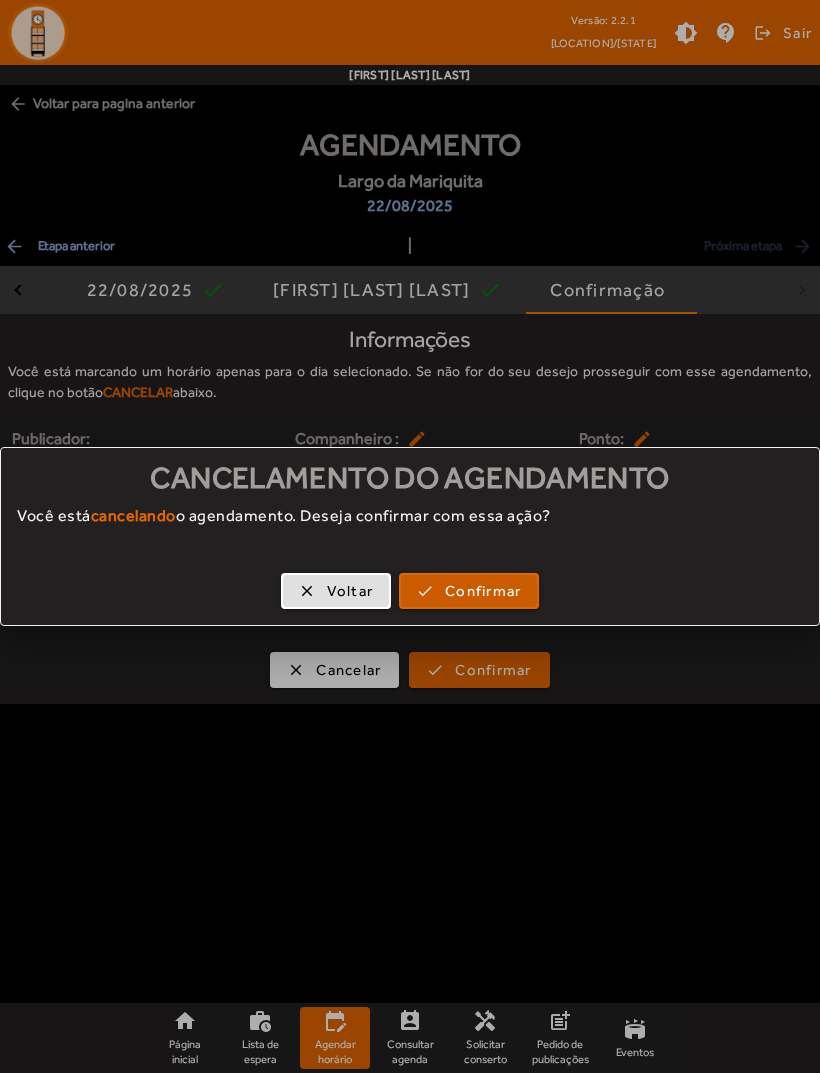 click on "Confirmar" at bounding box center [483, 591] 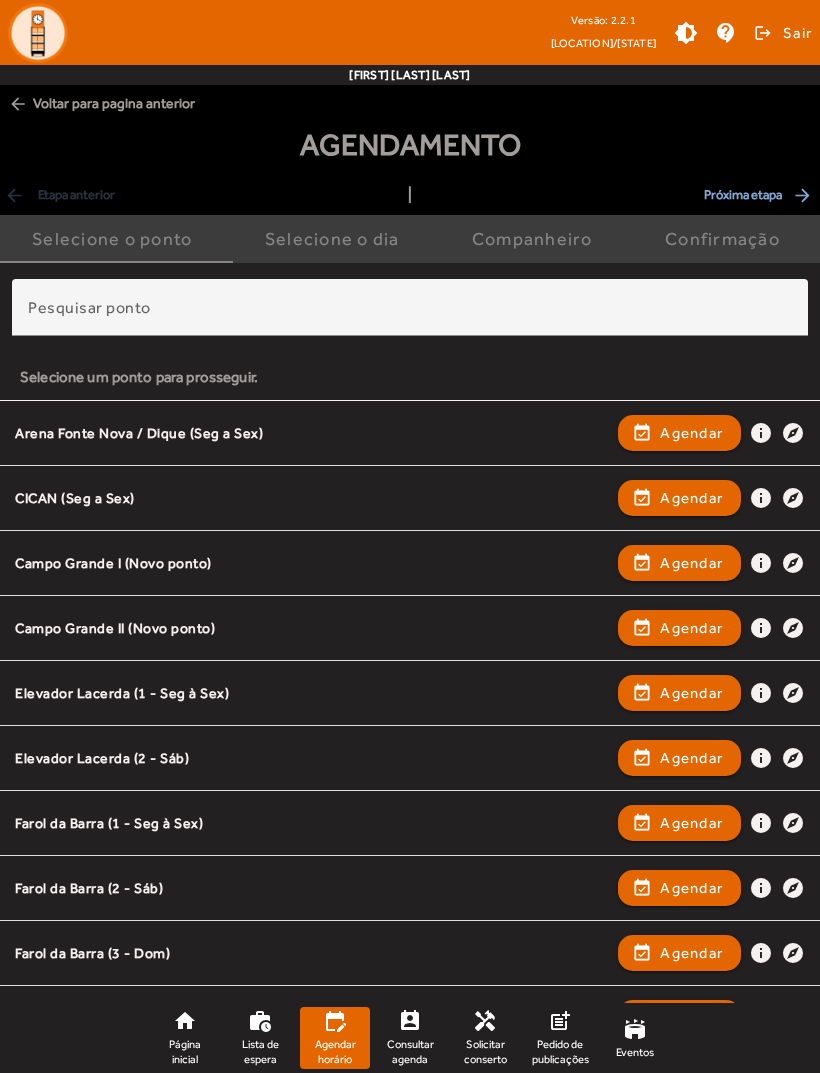 click on "Agendar" at bounding box center [691, 758] 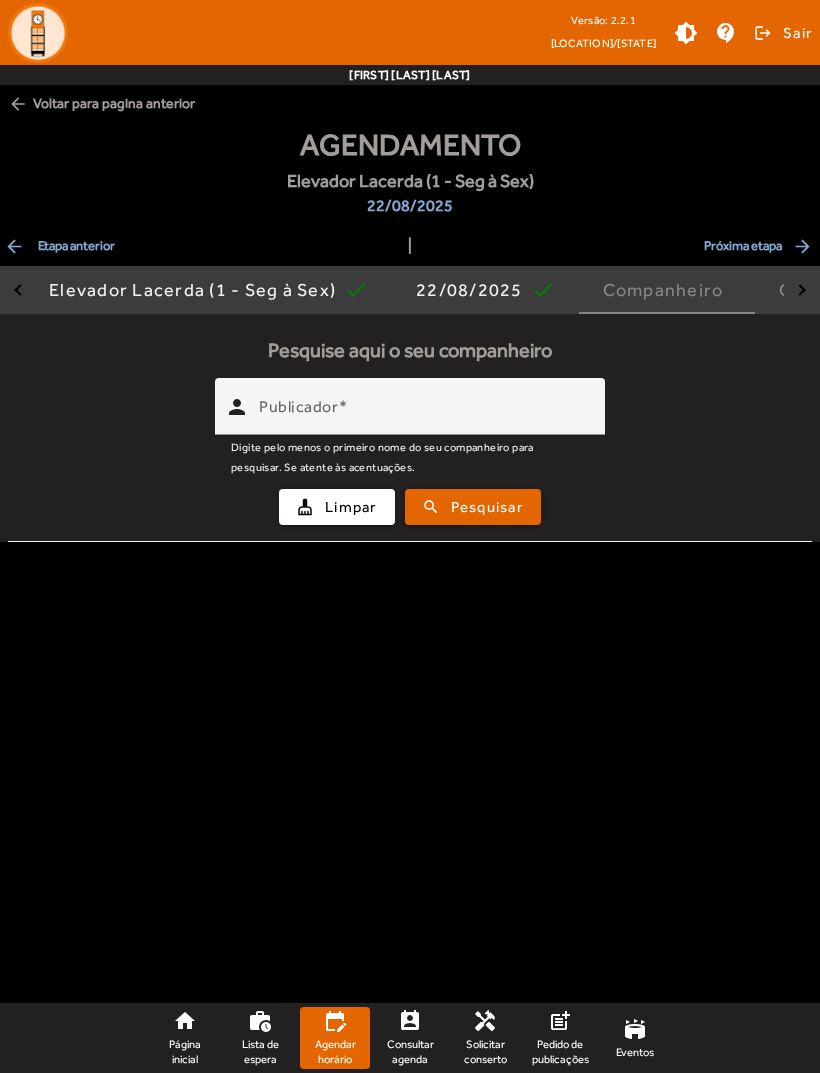 click on "Publicador" at bounding box center [424, 406] 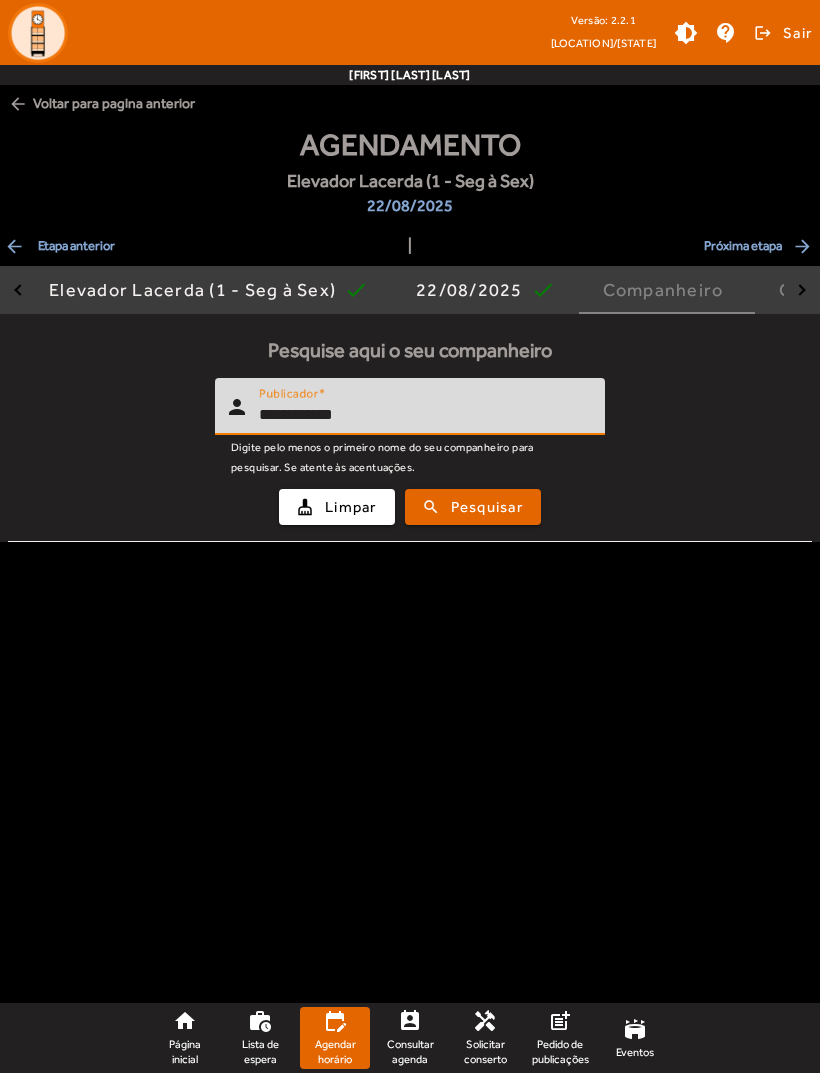 type on "**********" 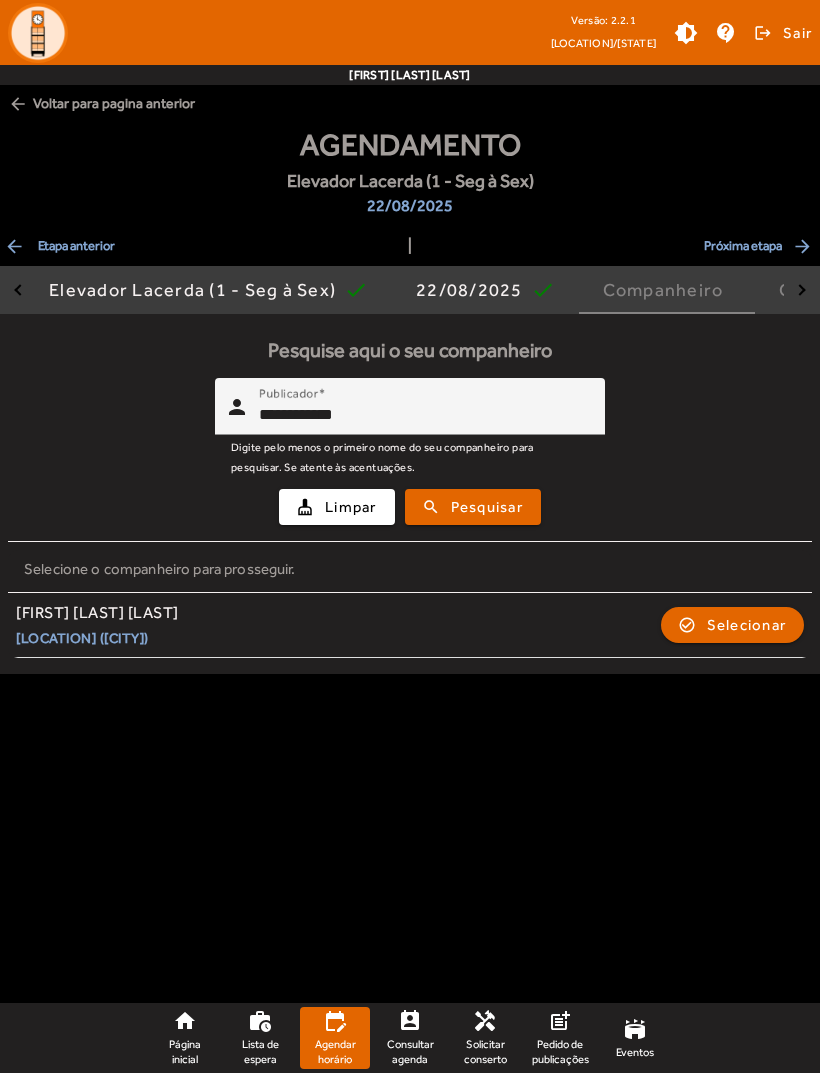 click 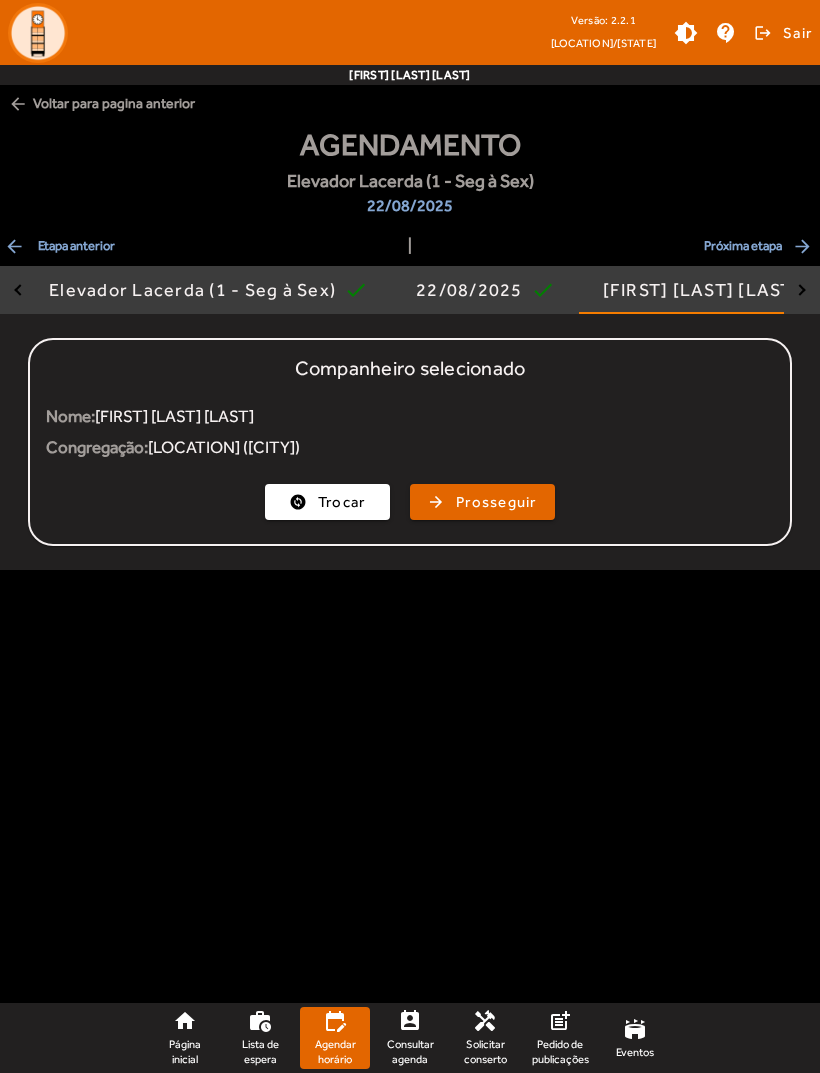 click 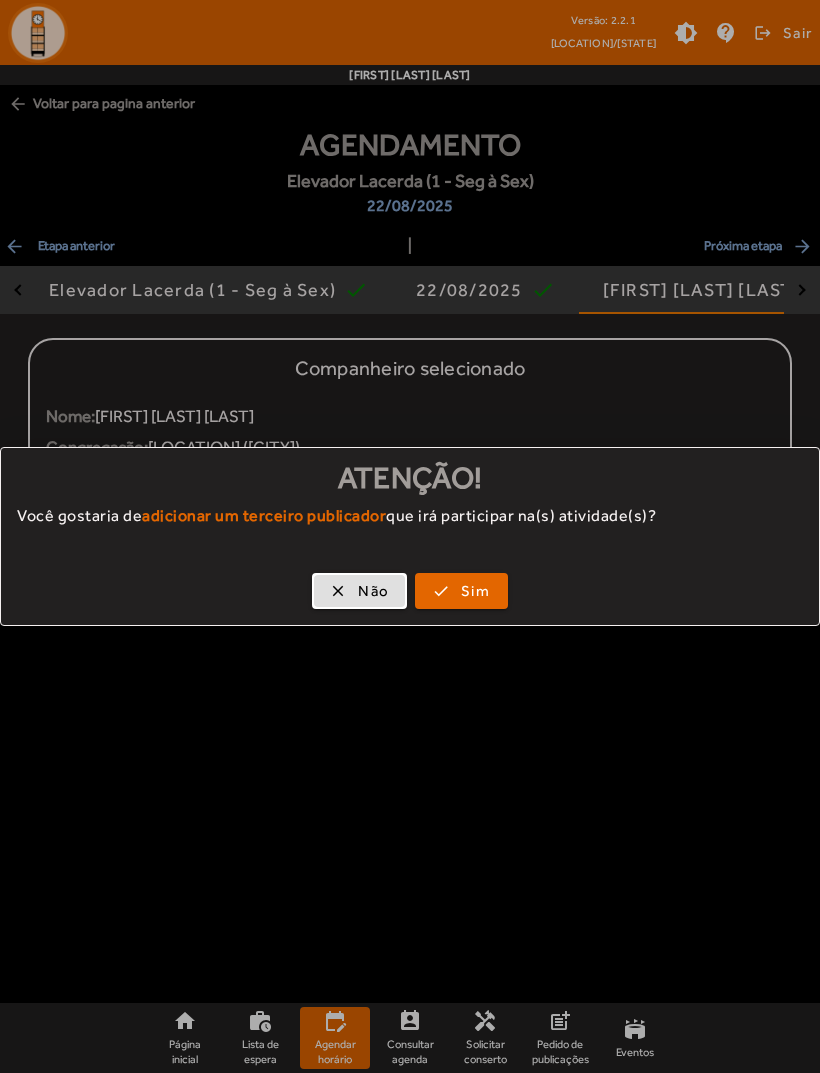 click on "Não" at bounding box center [373, 591] 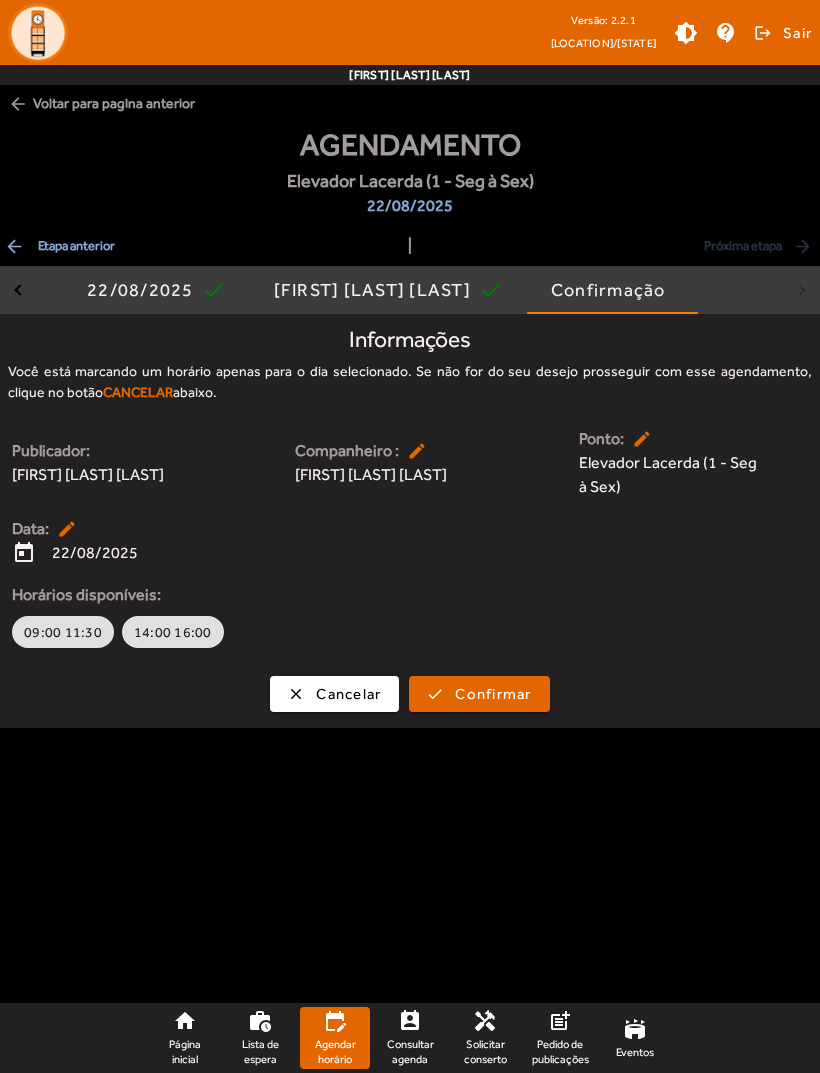 click on "Cancelar" at bounding box center (348, 694) 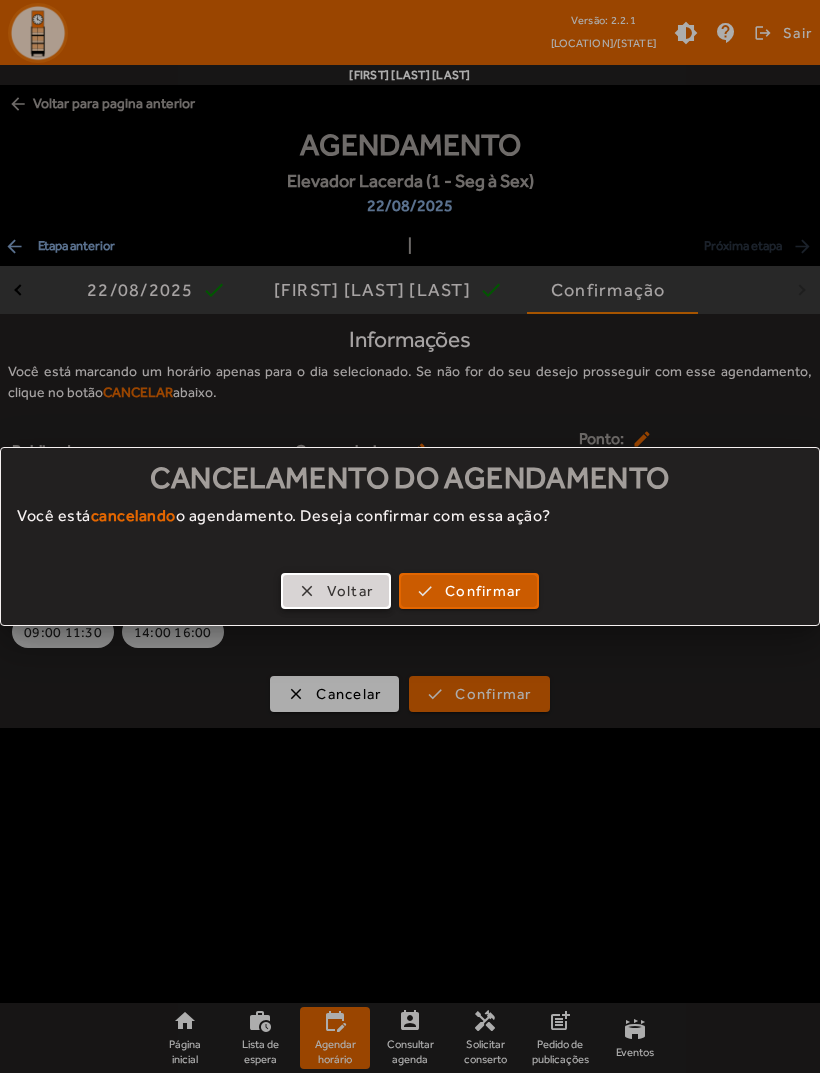 click on "Confirmar" at bounding box center (483, 591) 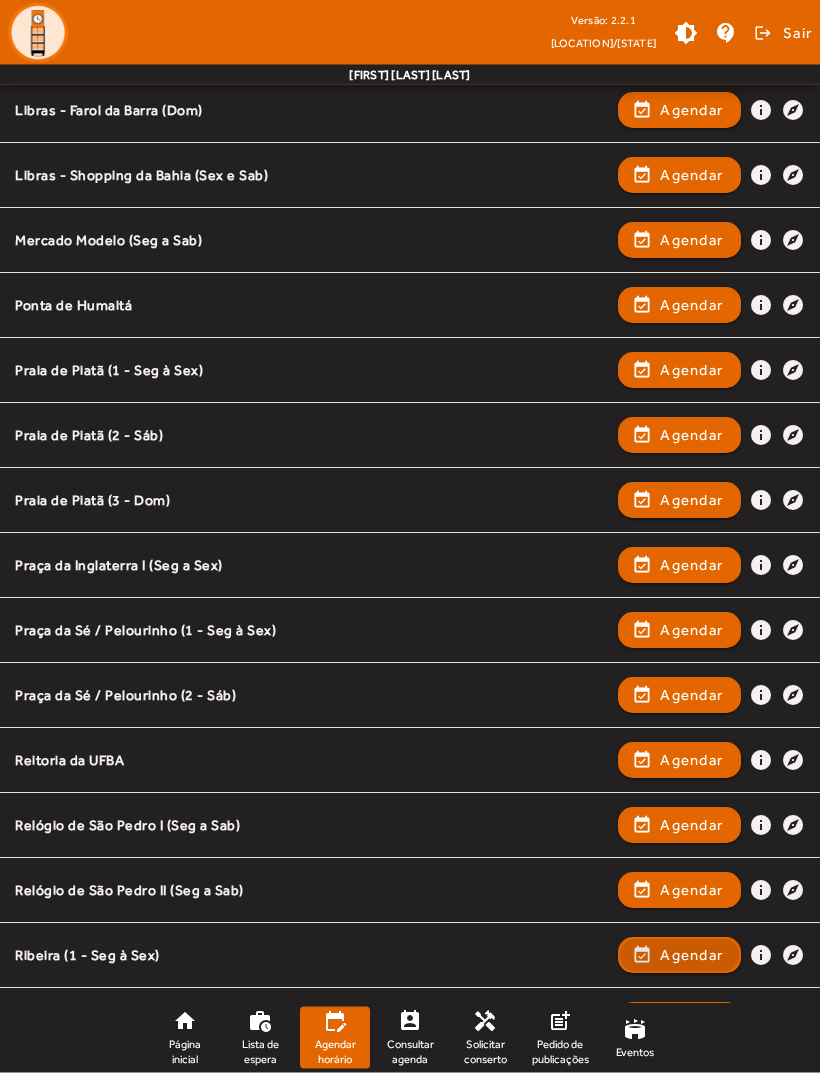 scroll, scrollTop: 1488, scrollLeft: 0, axis: vertical 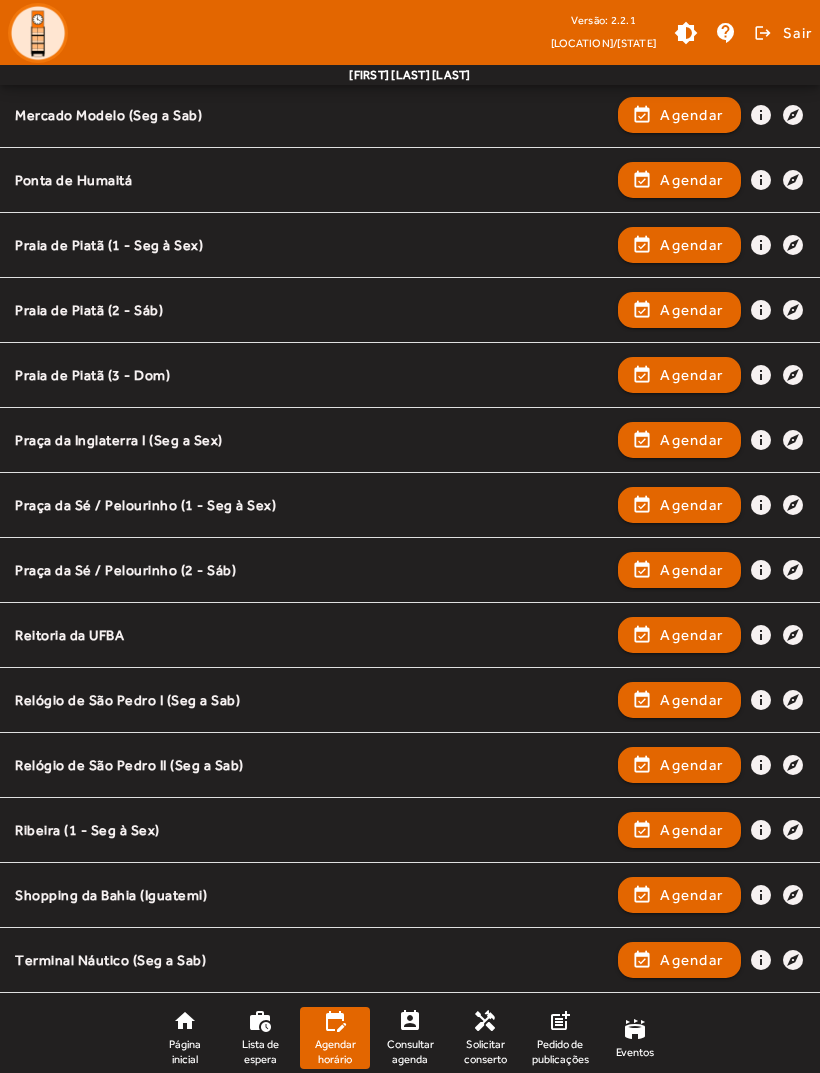 click on "info" at bounding box center [761, 960] 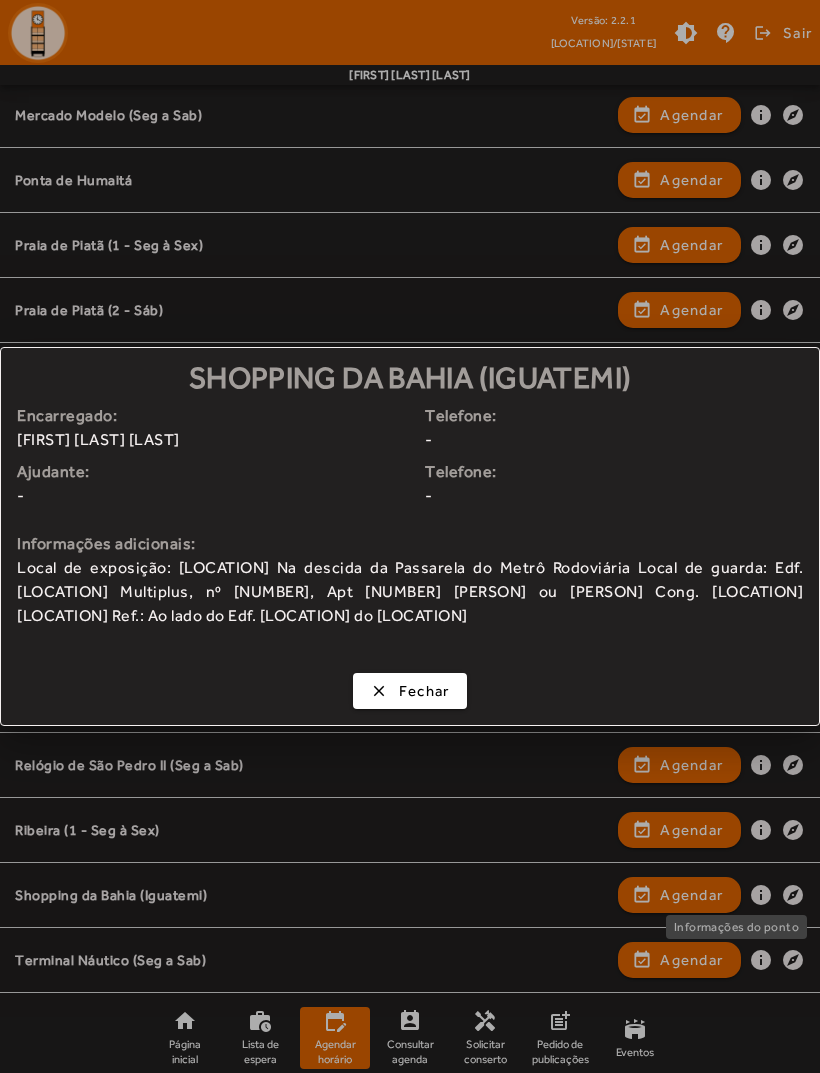 scroll, scrollTop: 0, scrollLeft: 0, axis: both 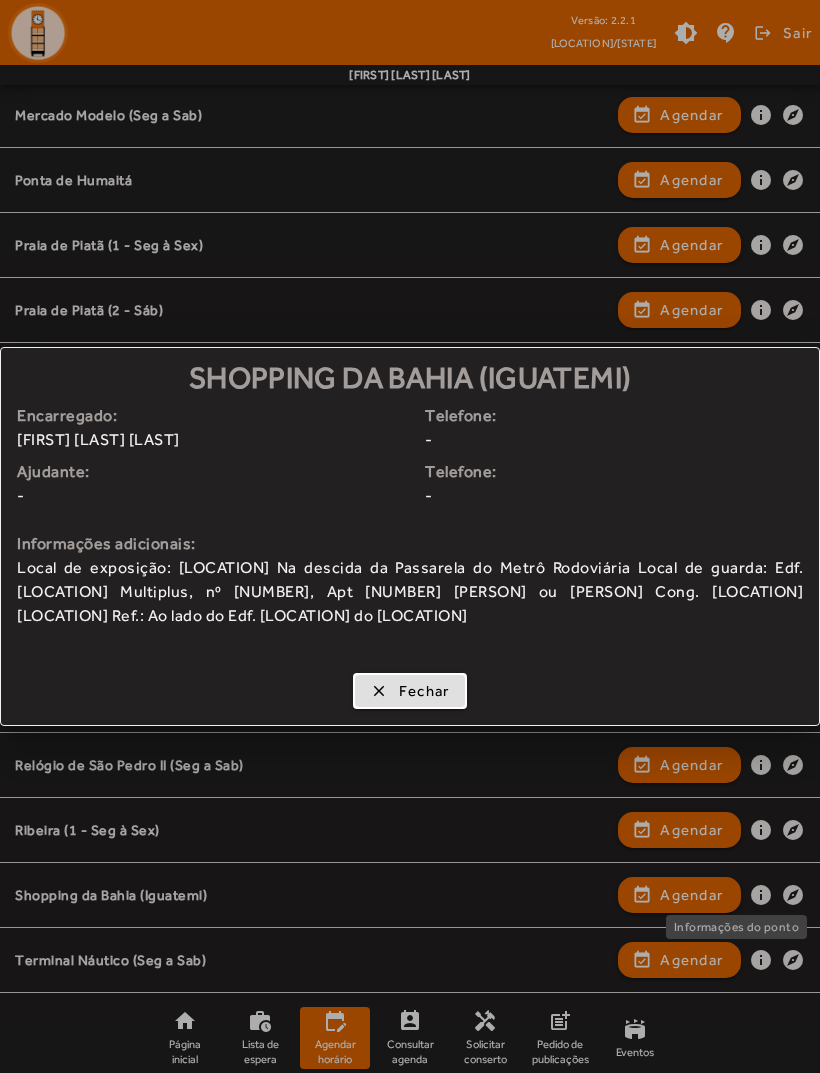 click on "Fechar" at bounding box center [424, 691] 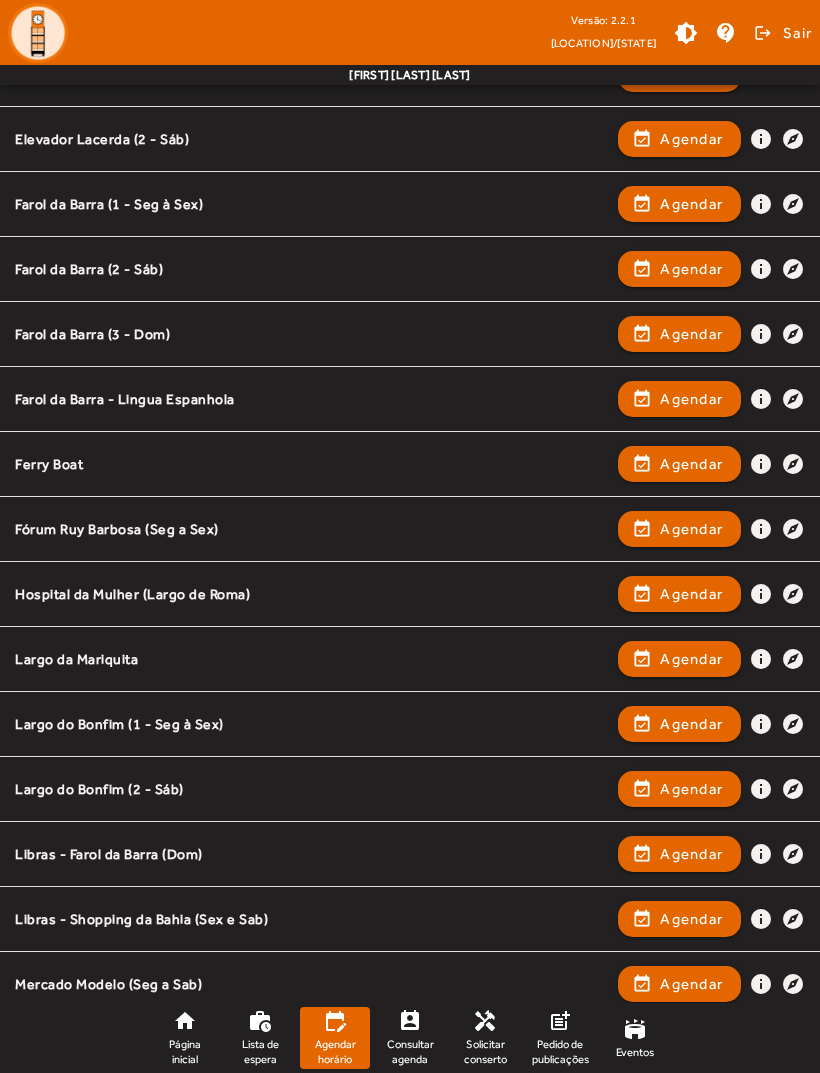 scroll, scrollTop: 618, scrollLeft: 0, axis: vertical 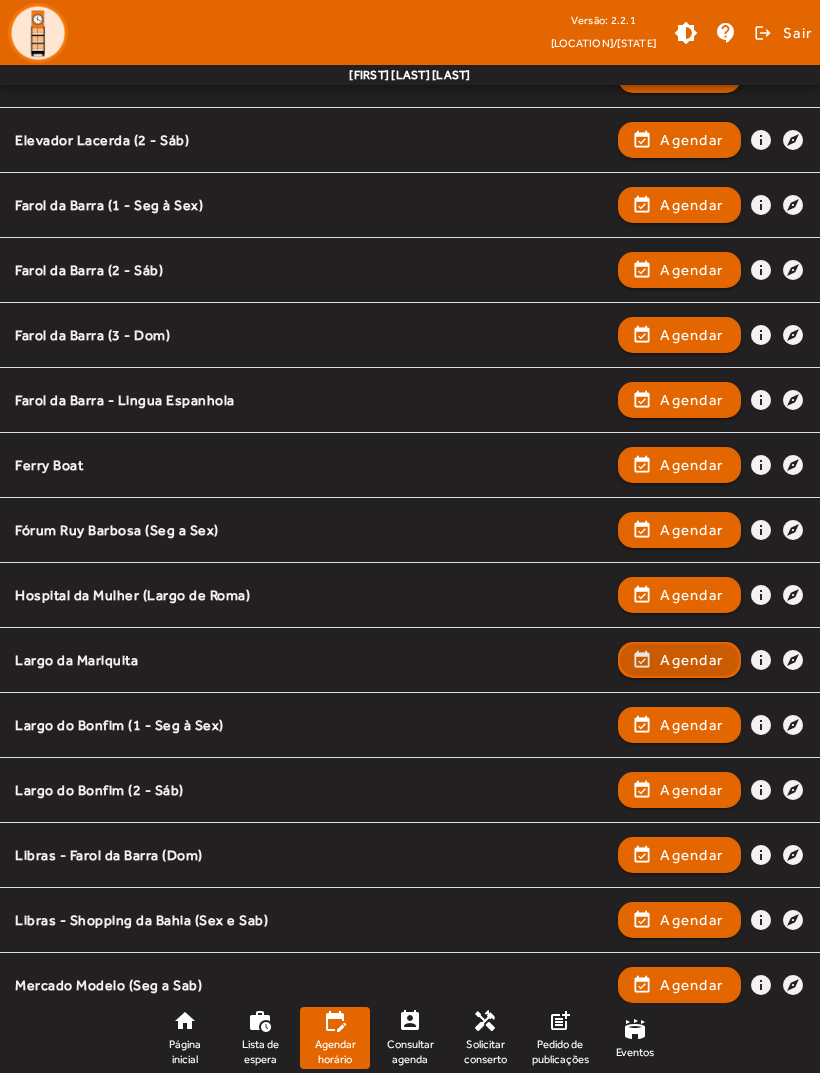 click on "Agendar" at bounding box center [691, 725] 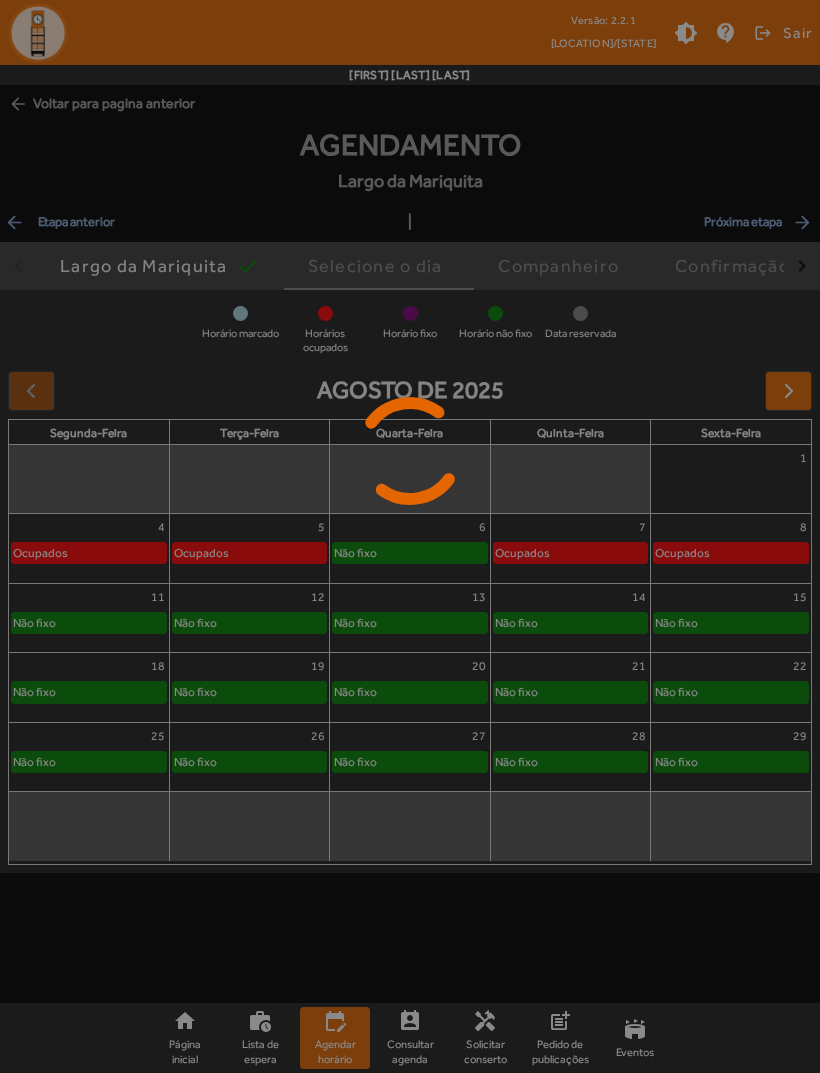 scroll, scrollTop: 0, scrollLeft: 0, axis: both 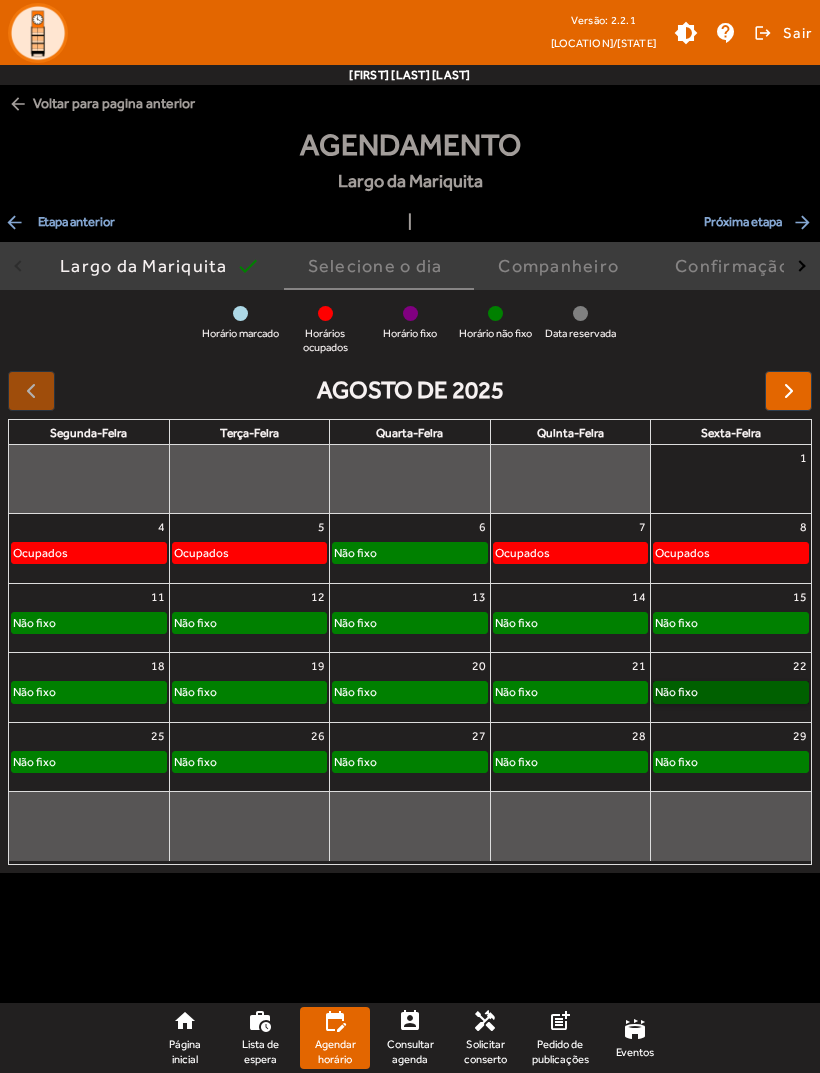 click on "Não fixo" at bounding box center (731, 692) 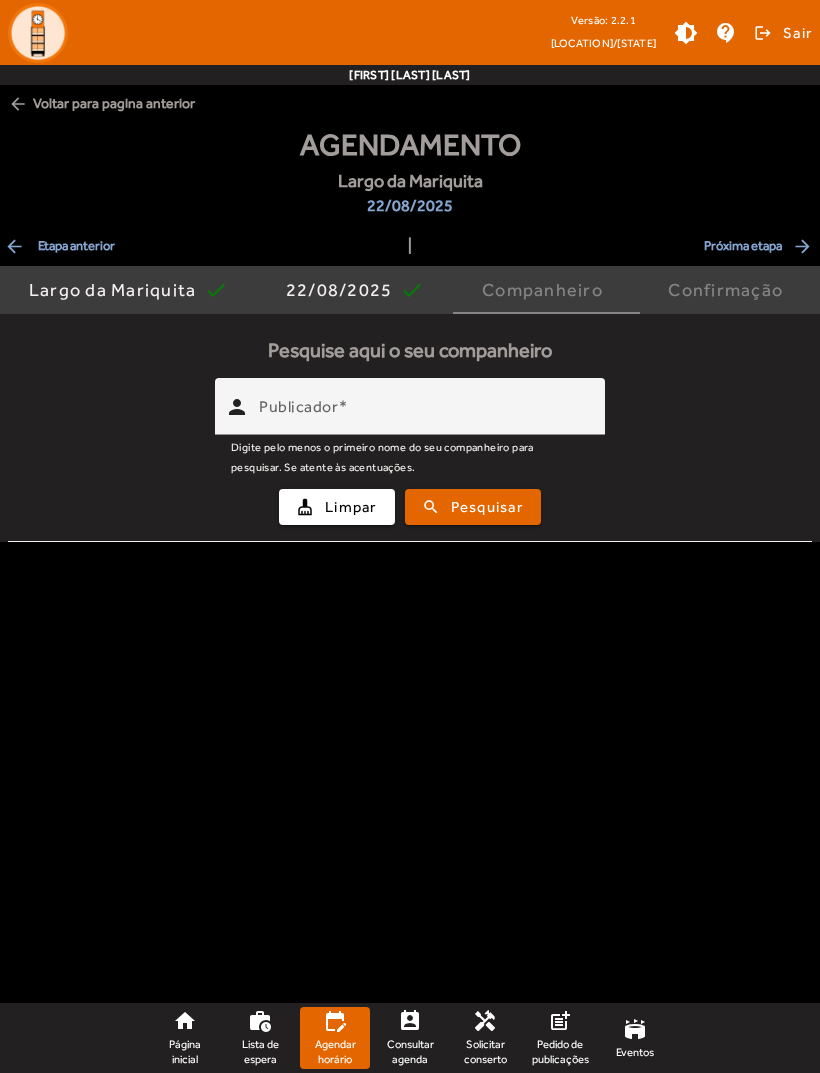 click on "Publicador" at bounding box center [424, 415] 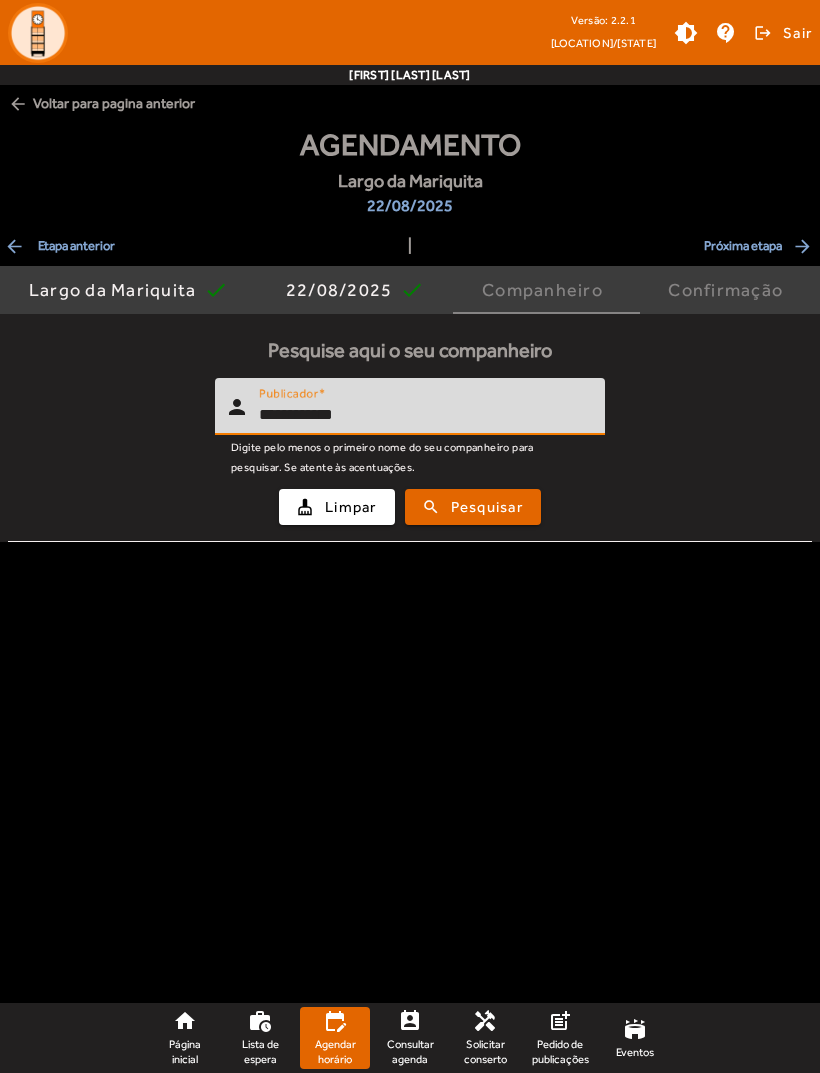 type on "**********" 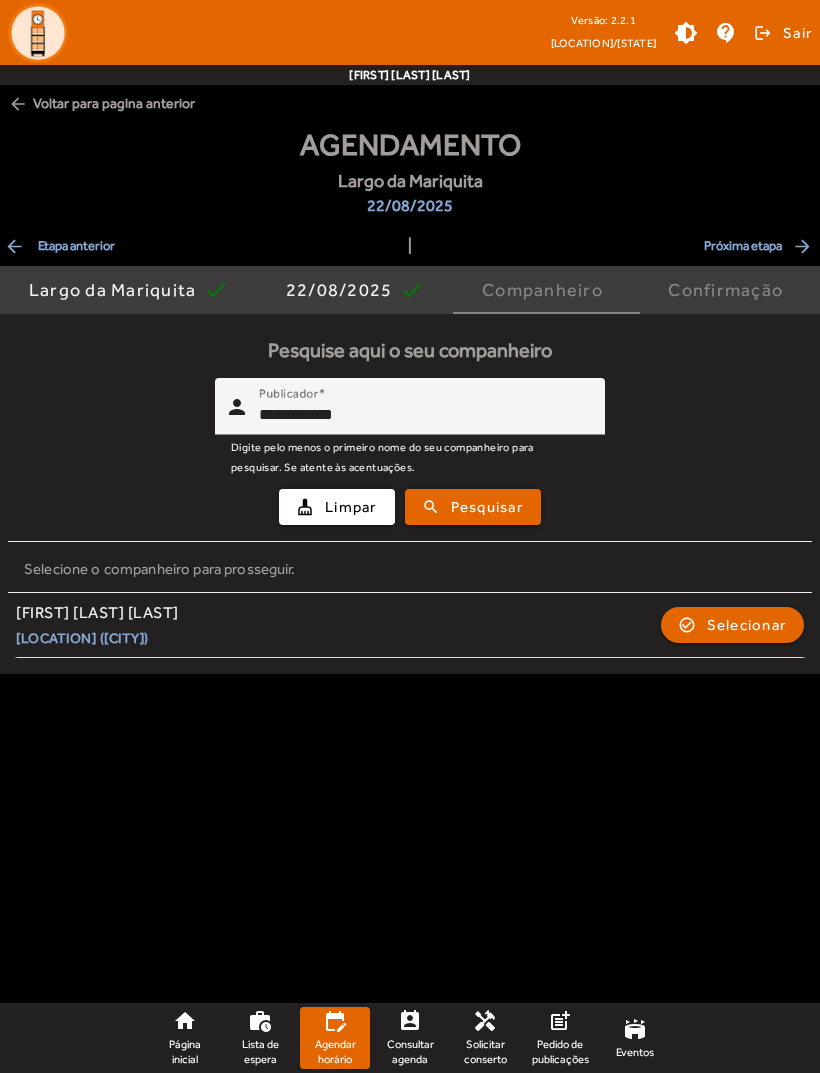 click on "Selecionar" 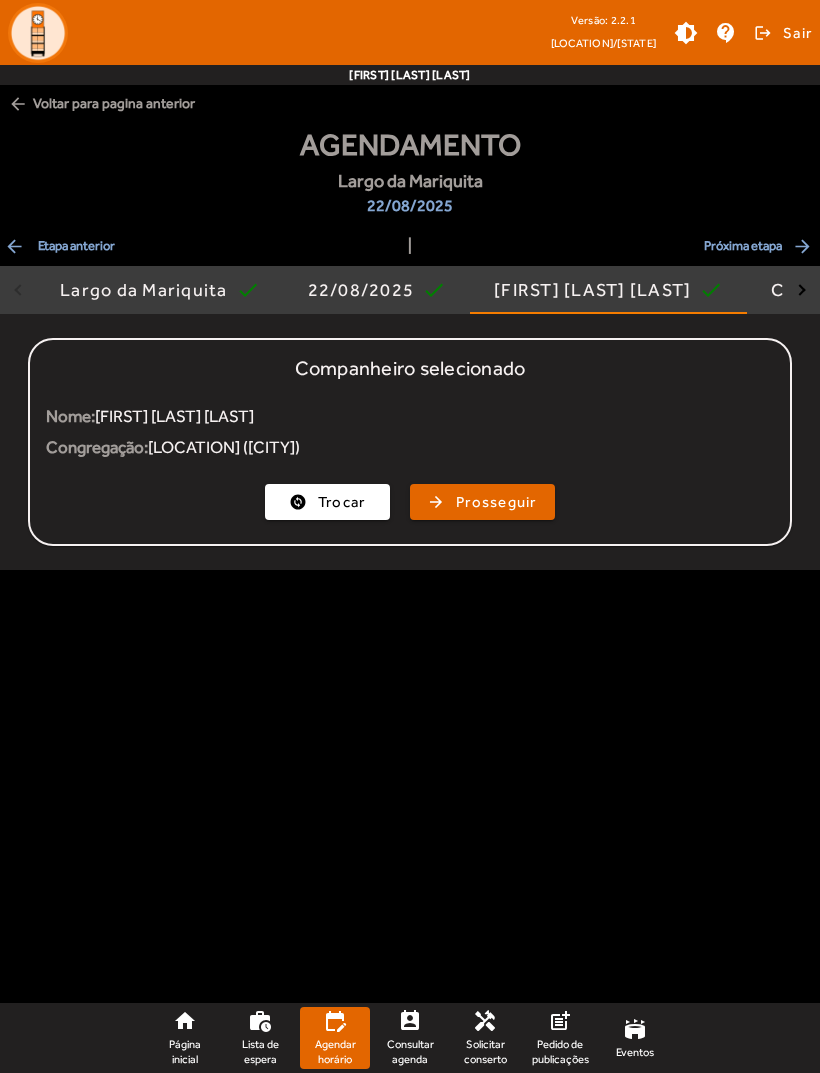 click on "Prosseguir" 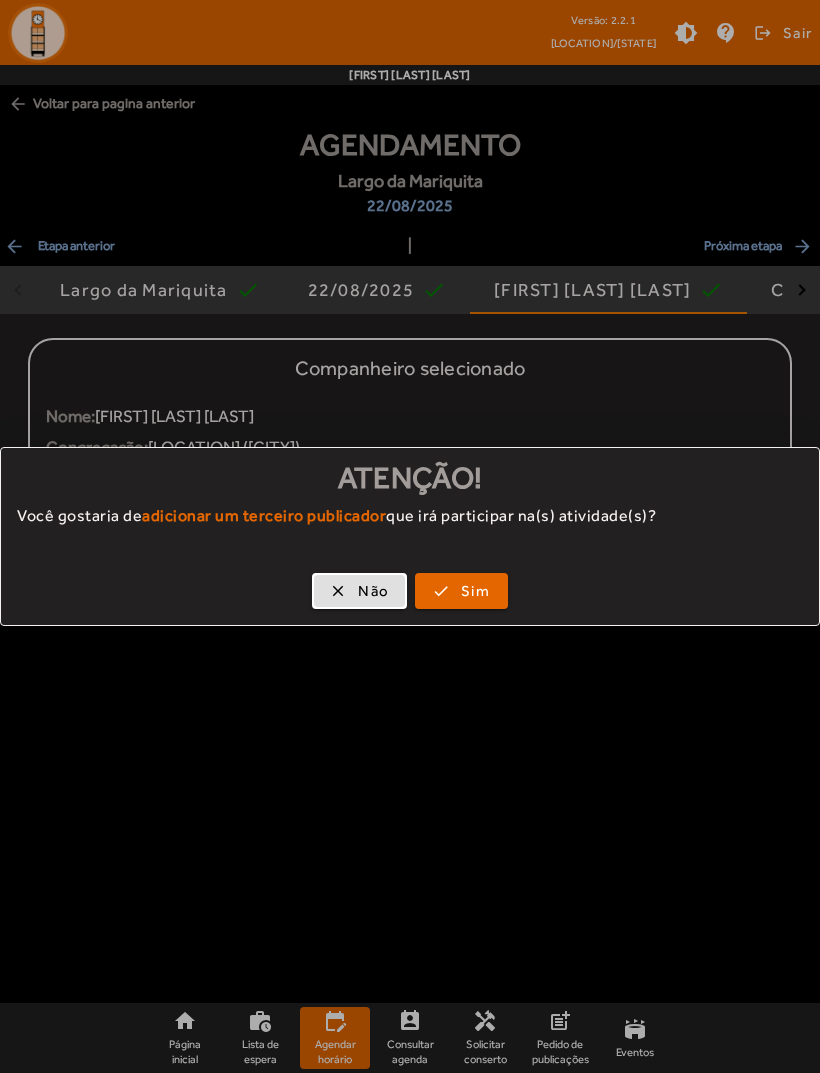 click at bounding box center [359, 591] 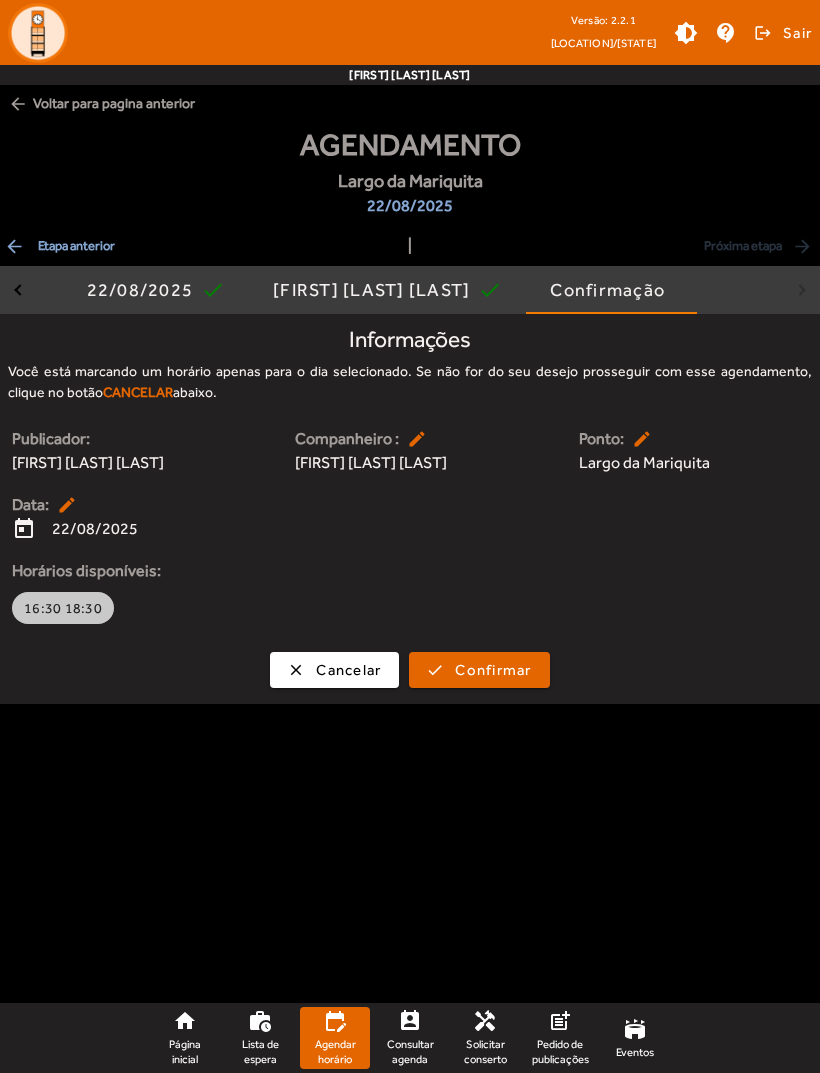 click on "16:30 18:30" at bounding box center [63, 608] 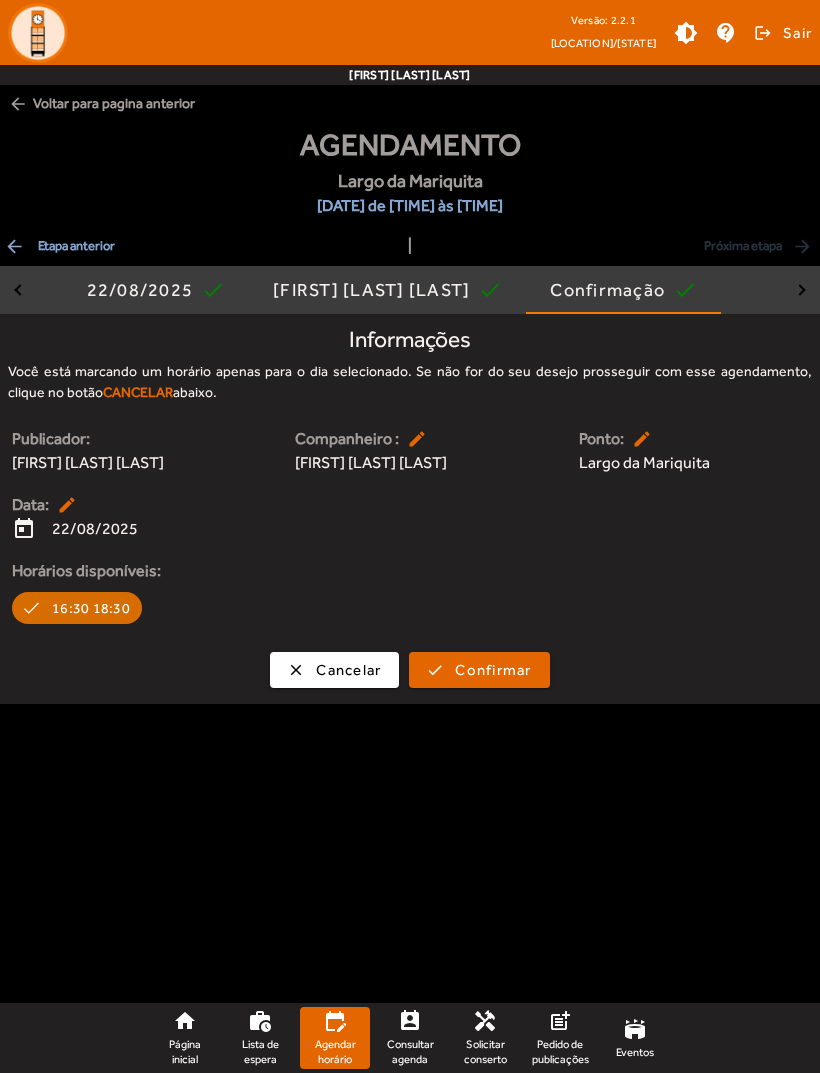 click on "Confirmar" at bounding box center [493, 670] 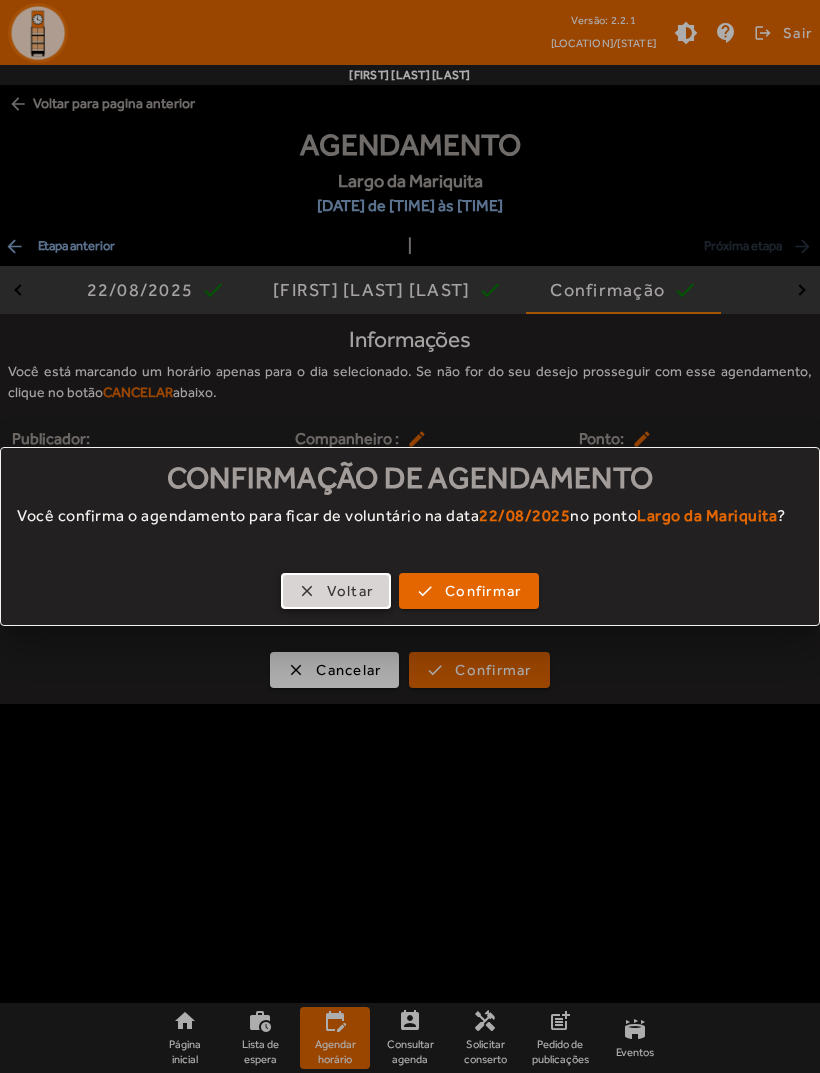 click on "Confirmar" at bounding box center (483, 591) 